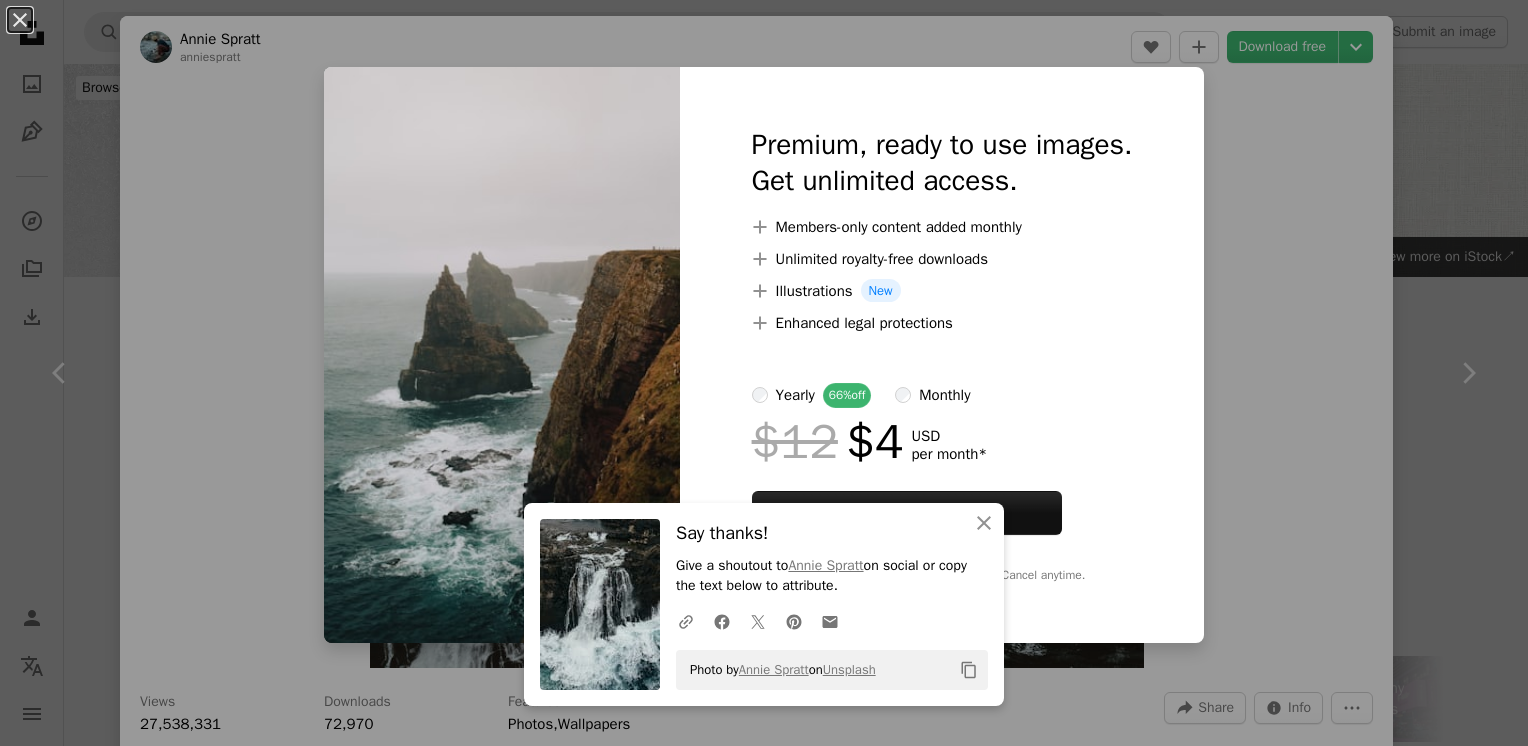 scroll, scrollTop: 6061, scrollLeft: 0, axis: vertical 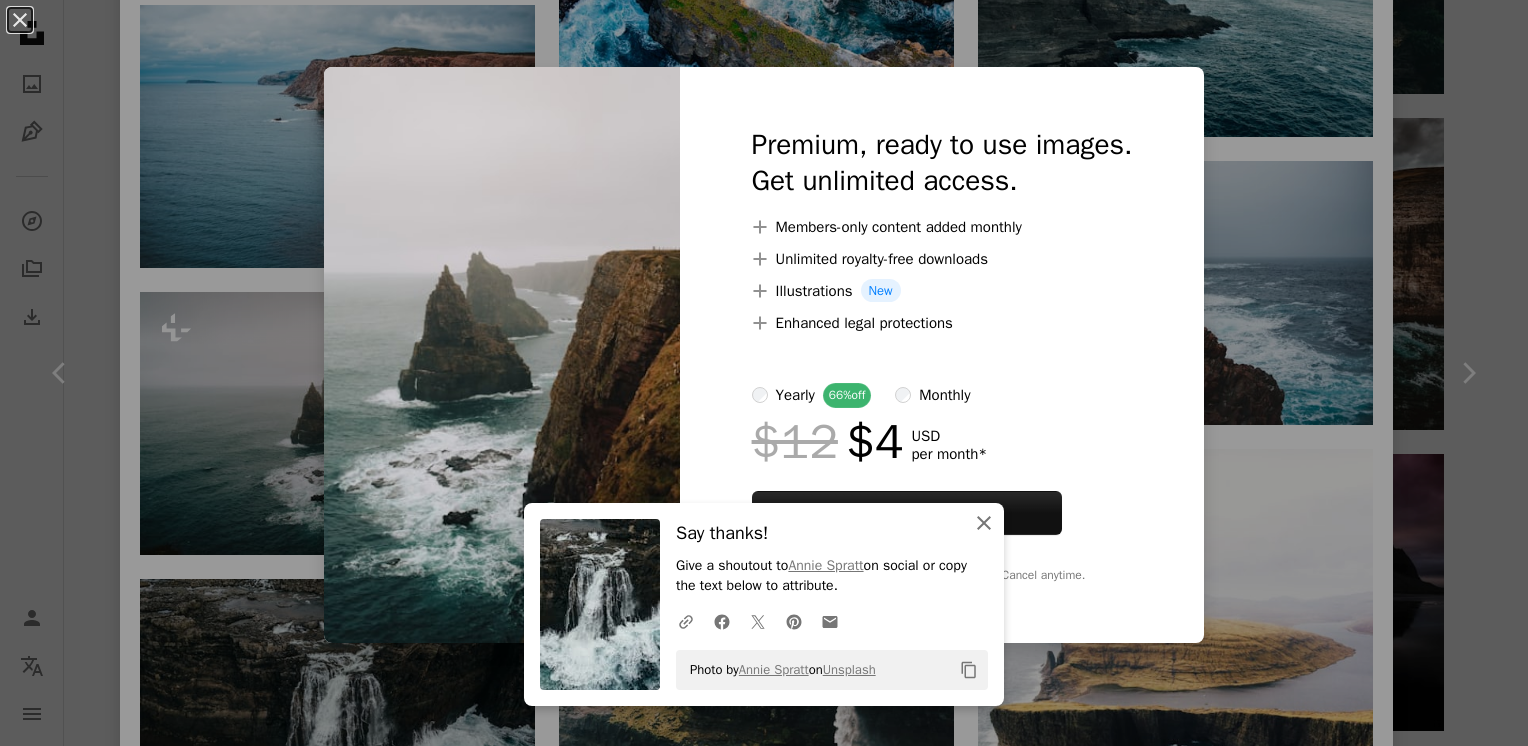 drag, startPoint x: 972, startPoint y: 523, endPoint x: 954, endPoint y: 525, distance: 18.110771 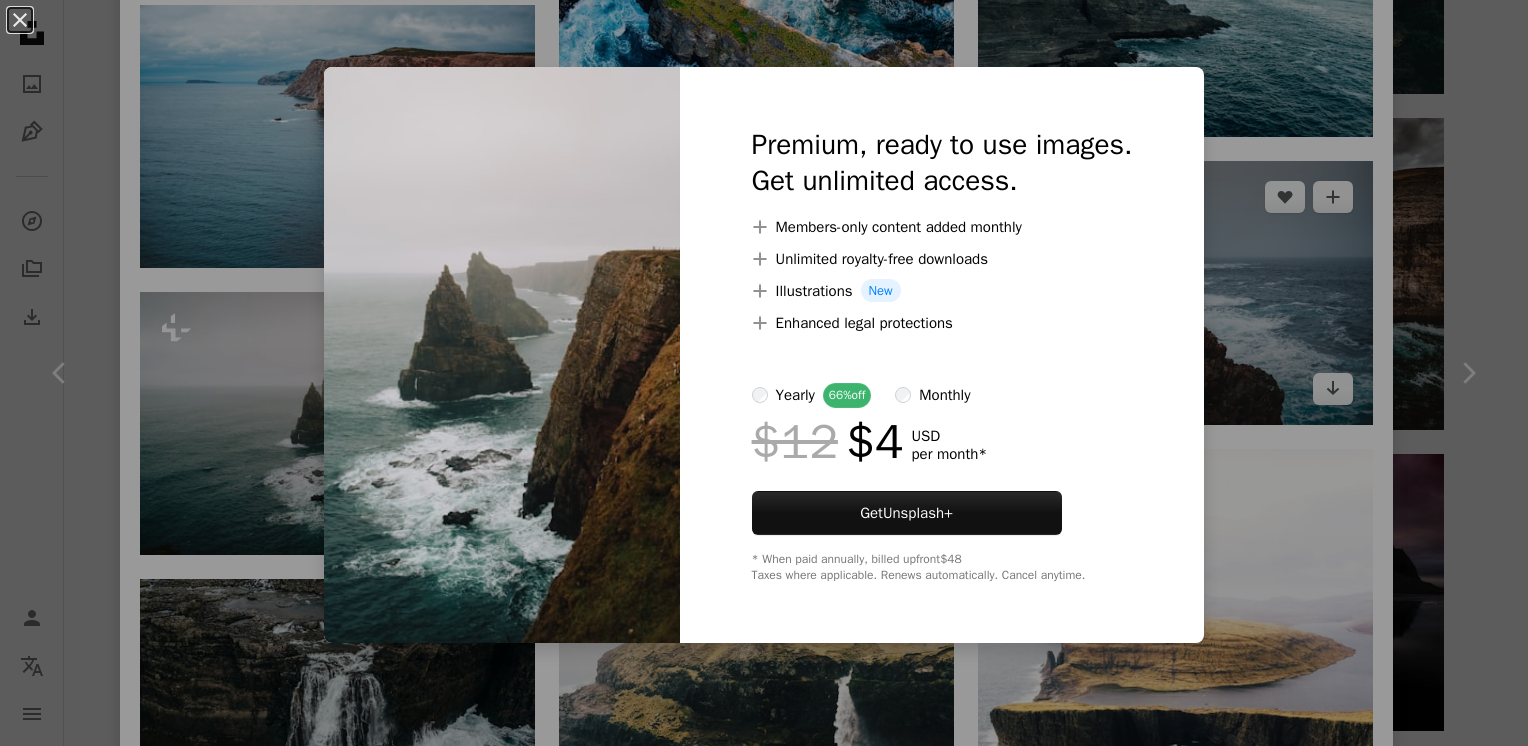 click on "An X shape Premium, ready to use images. Get unlimited access. A plus sign Members-only content added monthly A plus sign Unlimited royalty-free downloads A plus sign Illustrations  New A plus sign Enhanced legal protections yearly 66%  off monthly $12   $4 USD per month * Get  Unsplash+ * When paid annually, billed upfront  $48 Taxes where applicable. Renews automatically. Cancel anytime." at bounding box center (764, 373) 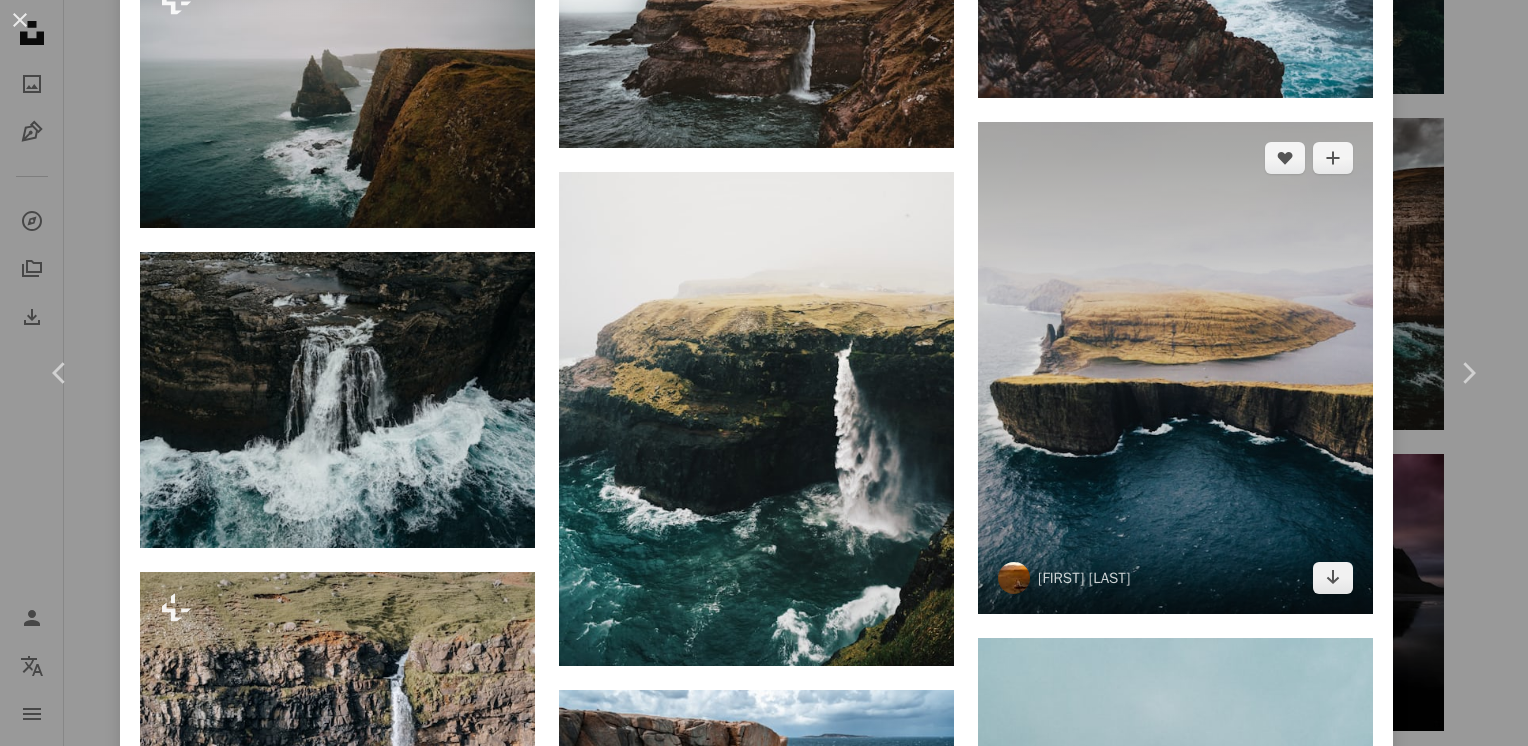 scroll, scrollTop: 4666, scrollLeft: 0, axis: vertical 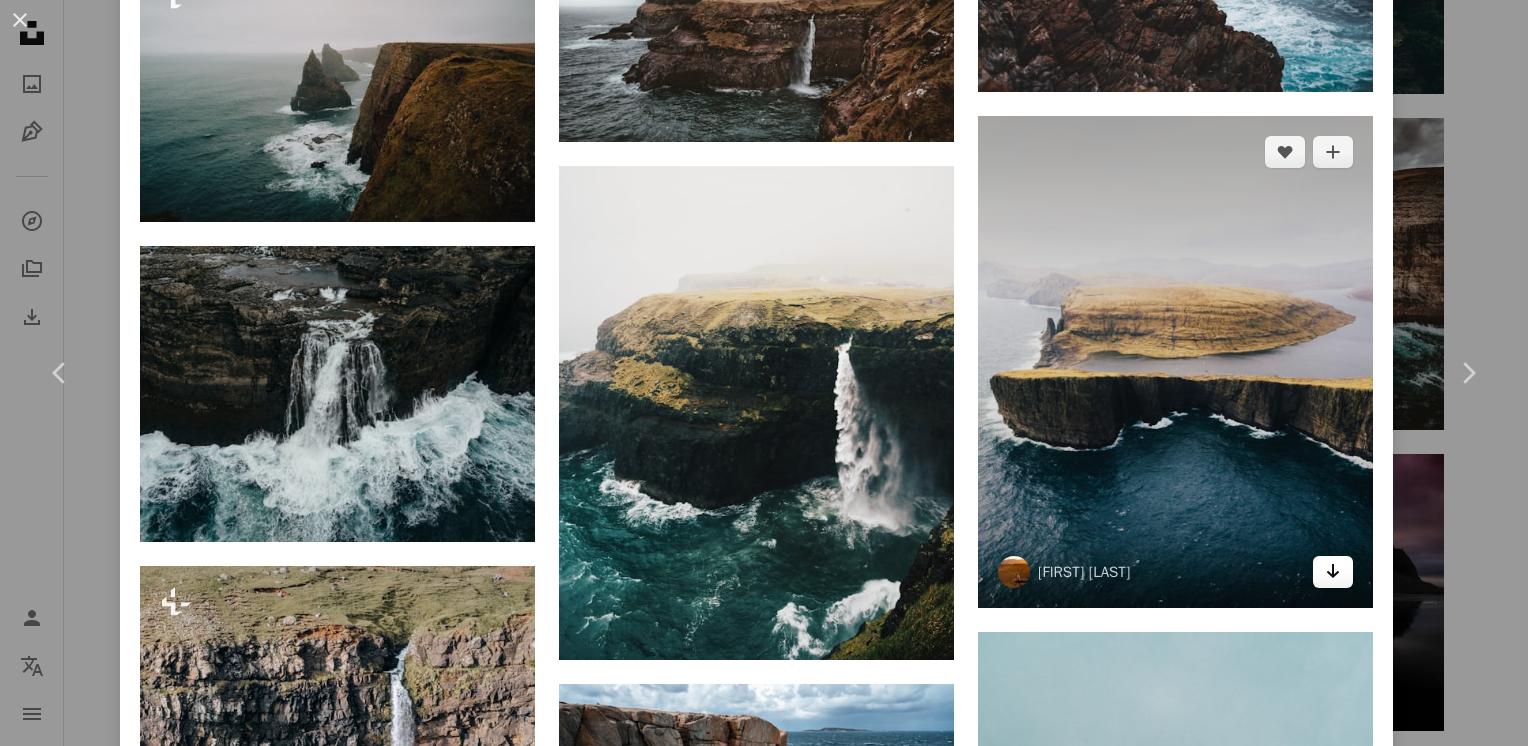 click on "Arrow pointing down" at bounding box center (1333, 572) 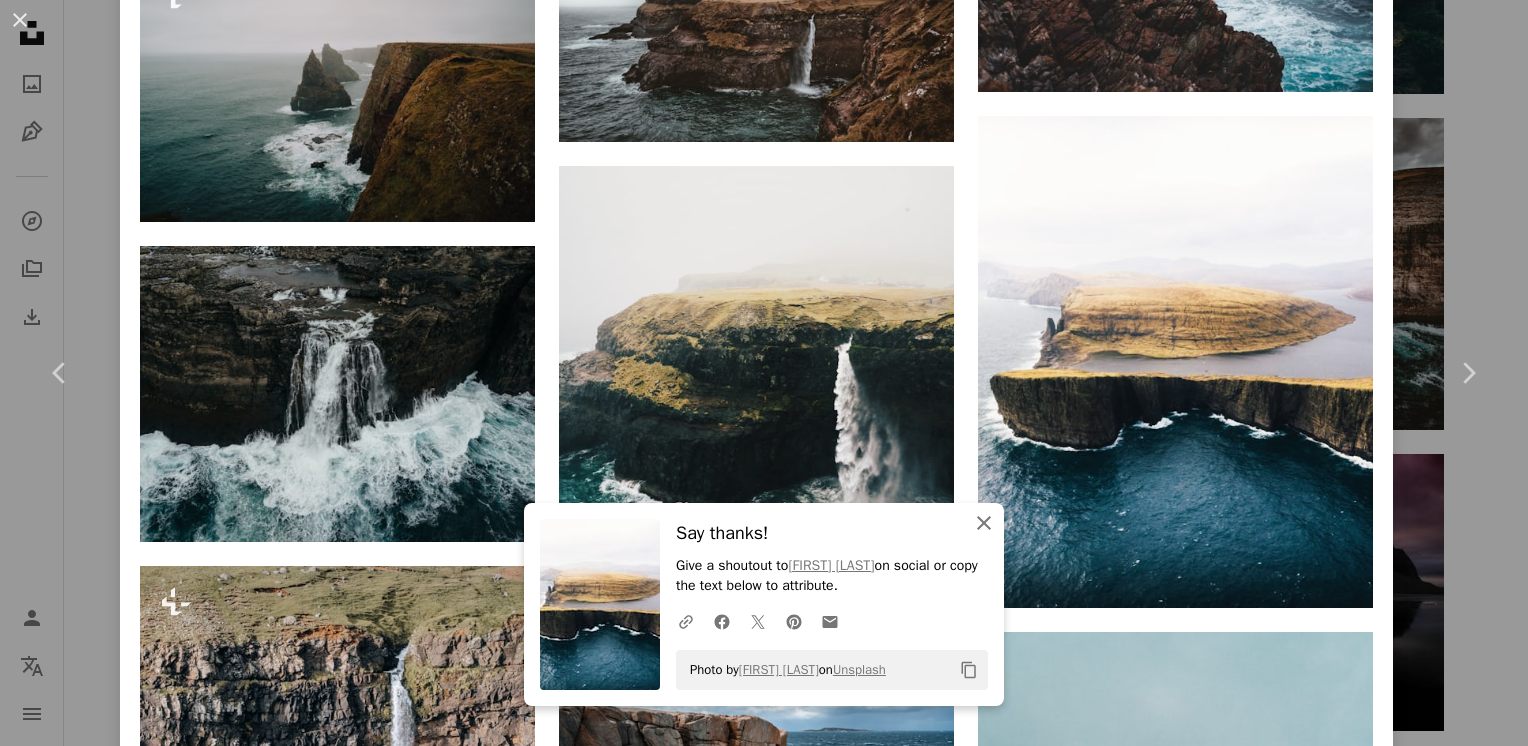 click 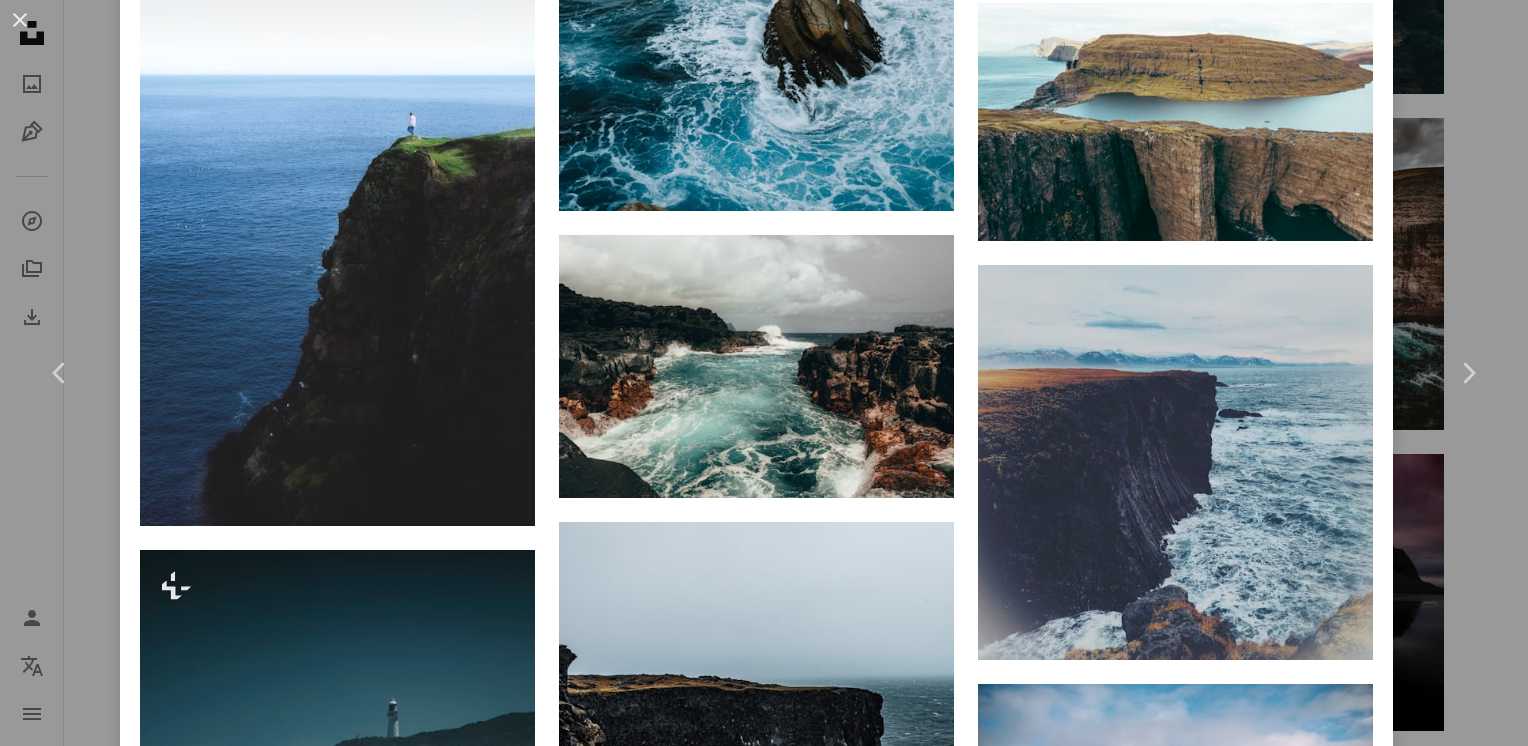 scroll, scrollTop: 7096, scrollLeft: 0, axis: vertical 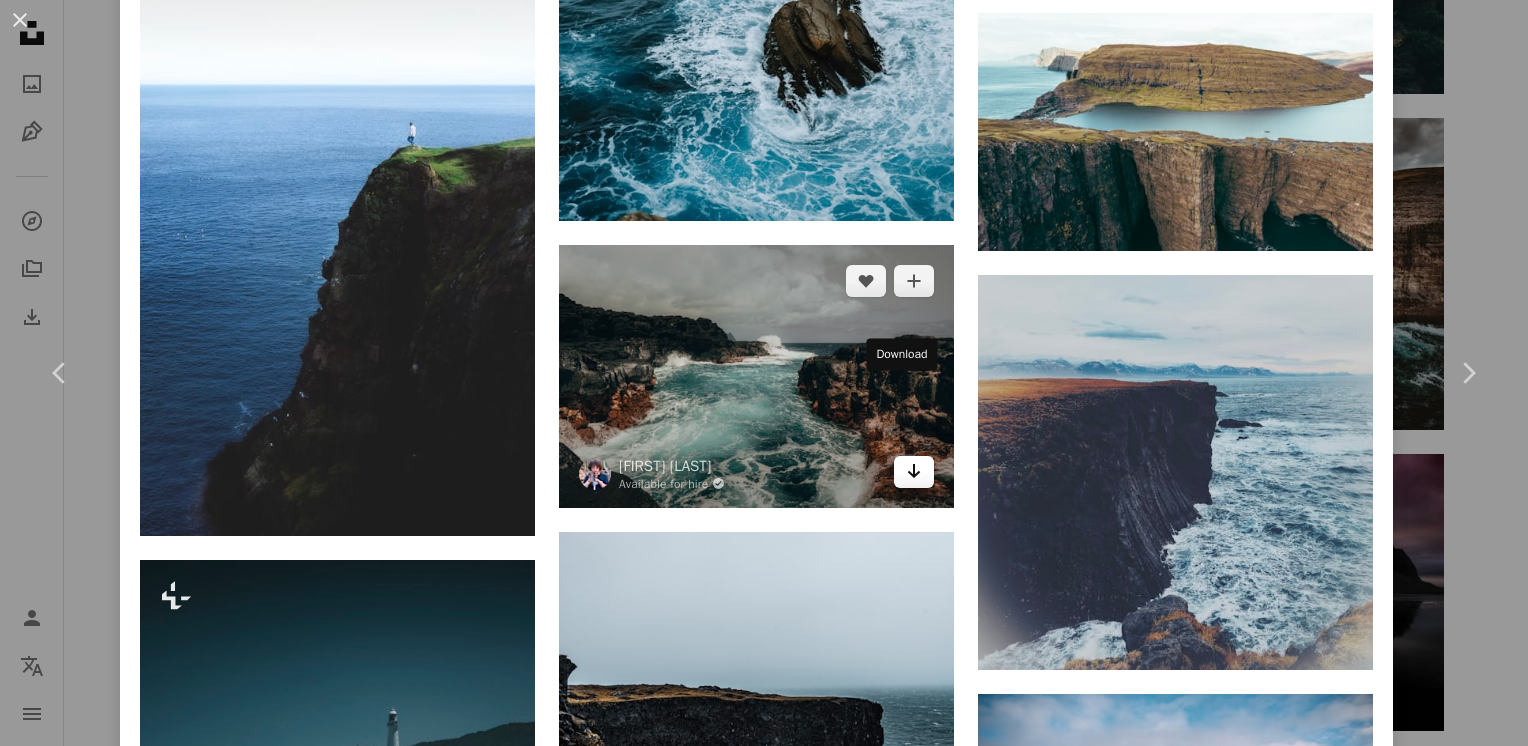 click on "Arrow pointing down" at bounding box center [914, 472] 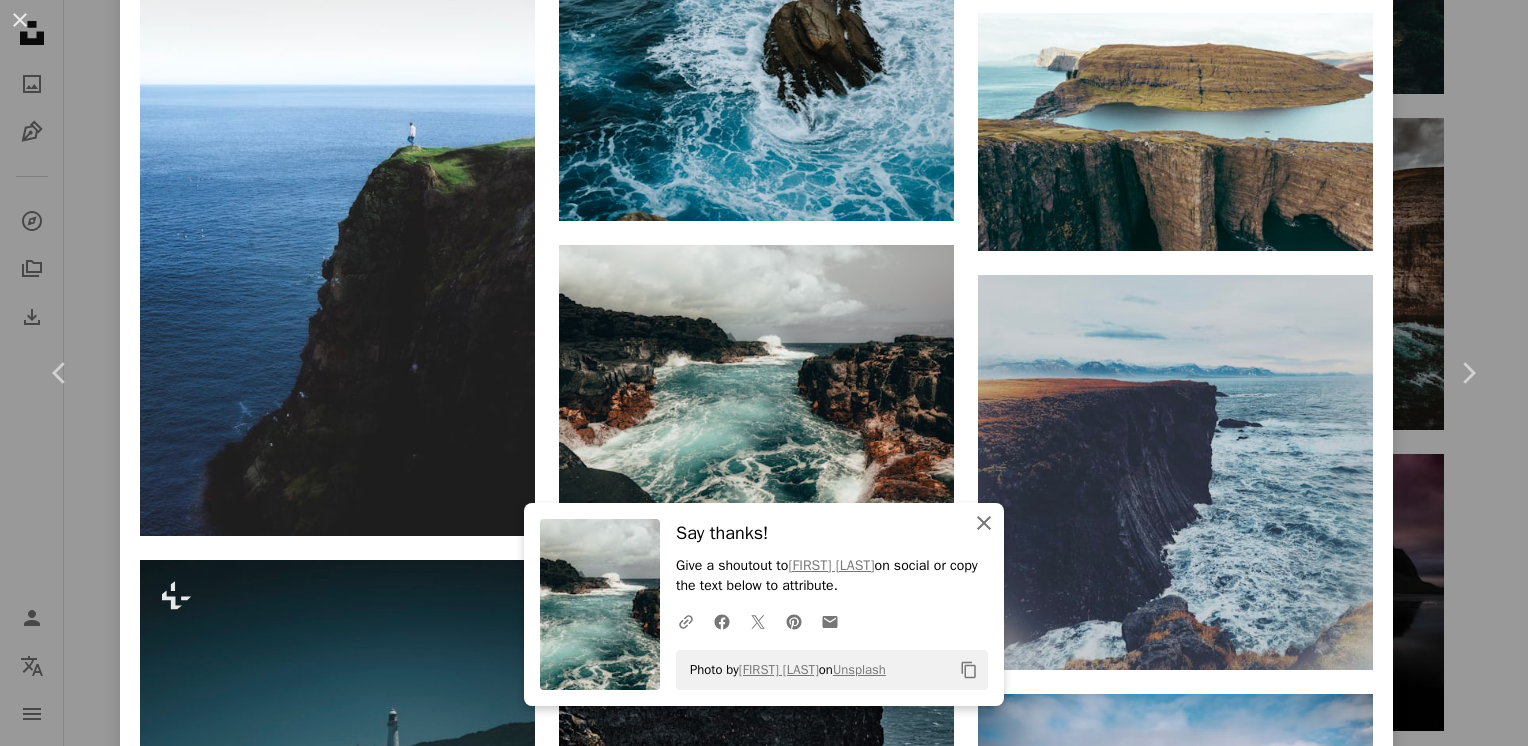 click on "An X shape" 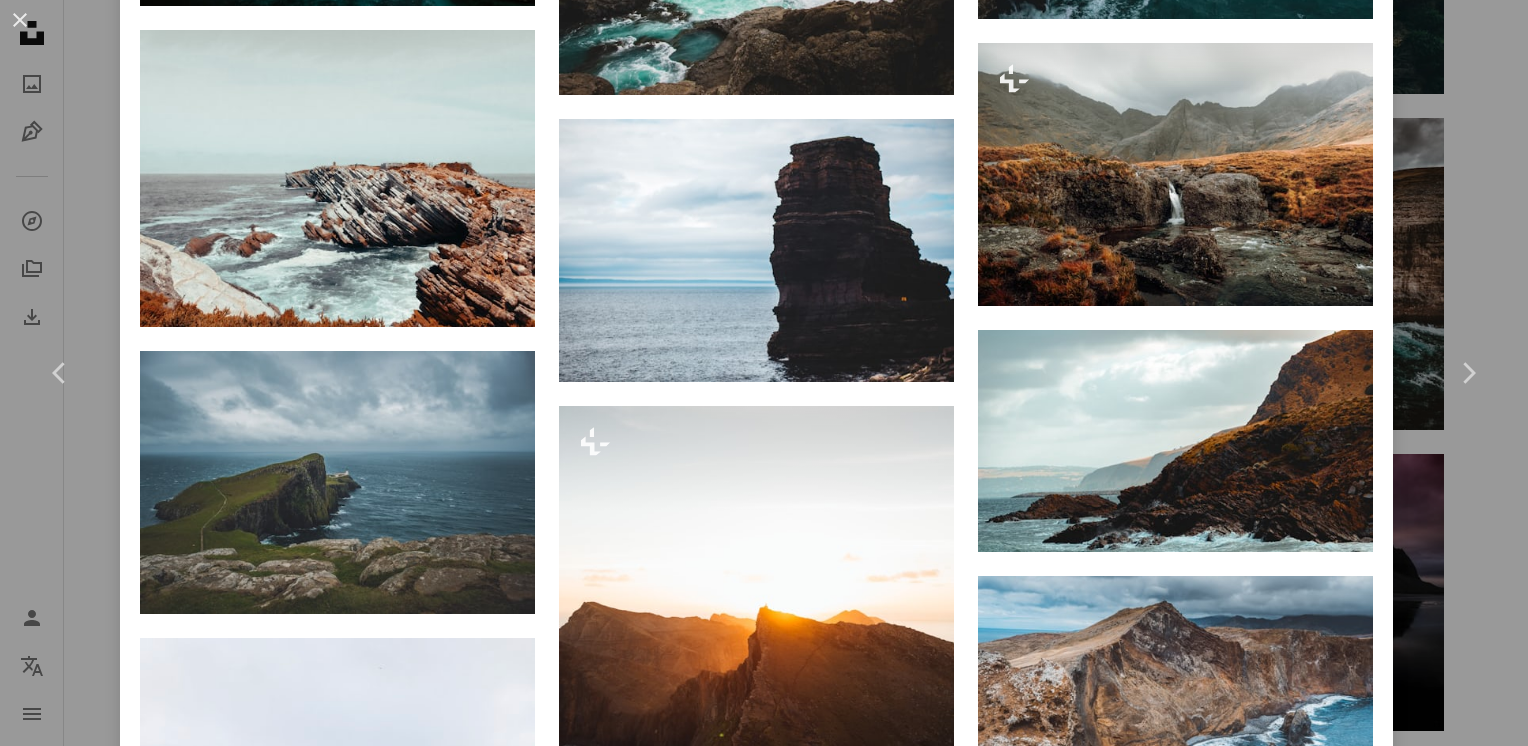 scroll, scrollTop: 14422, scrollLeft: 0, axis: vertical 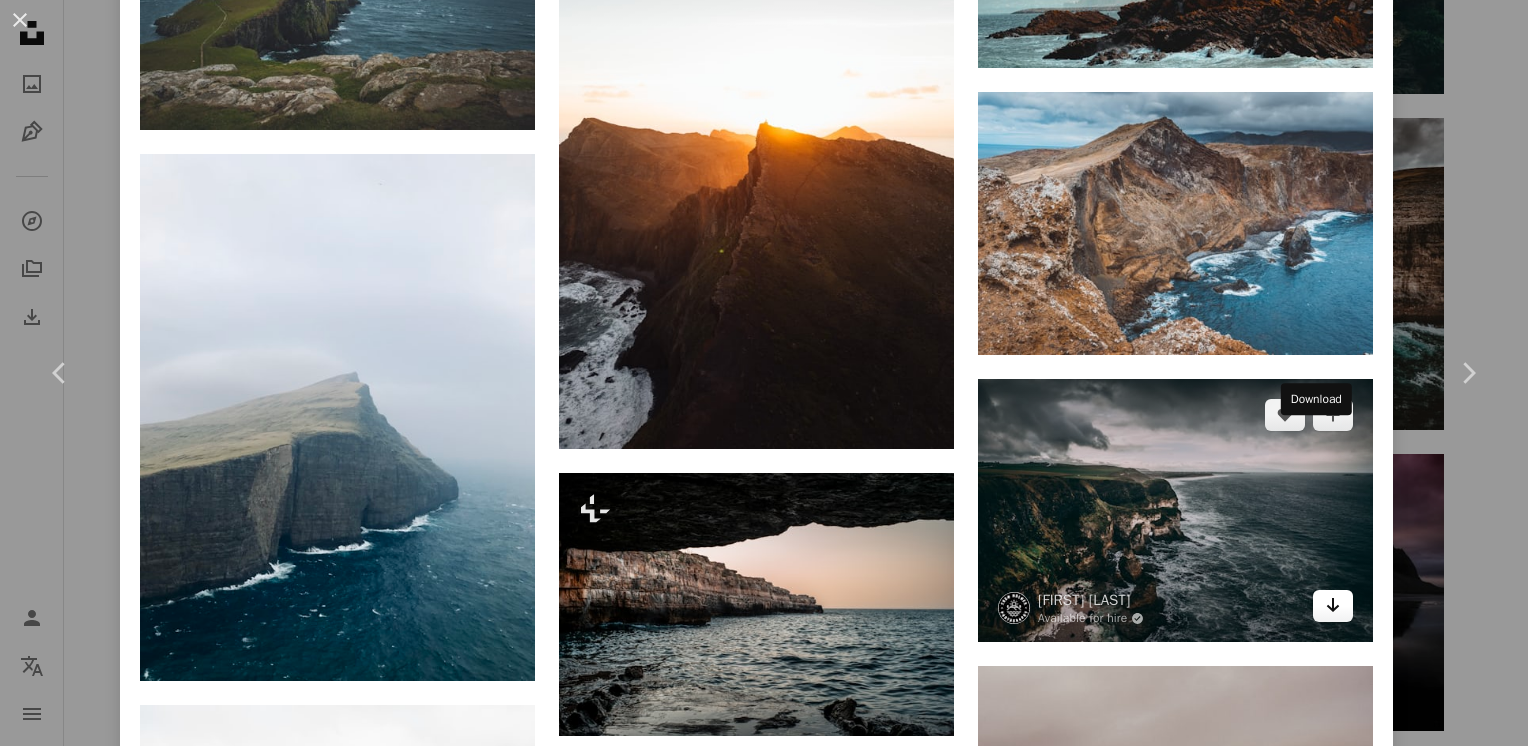 click on "Arrow pointing down" 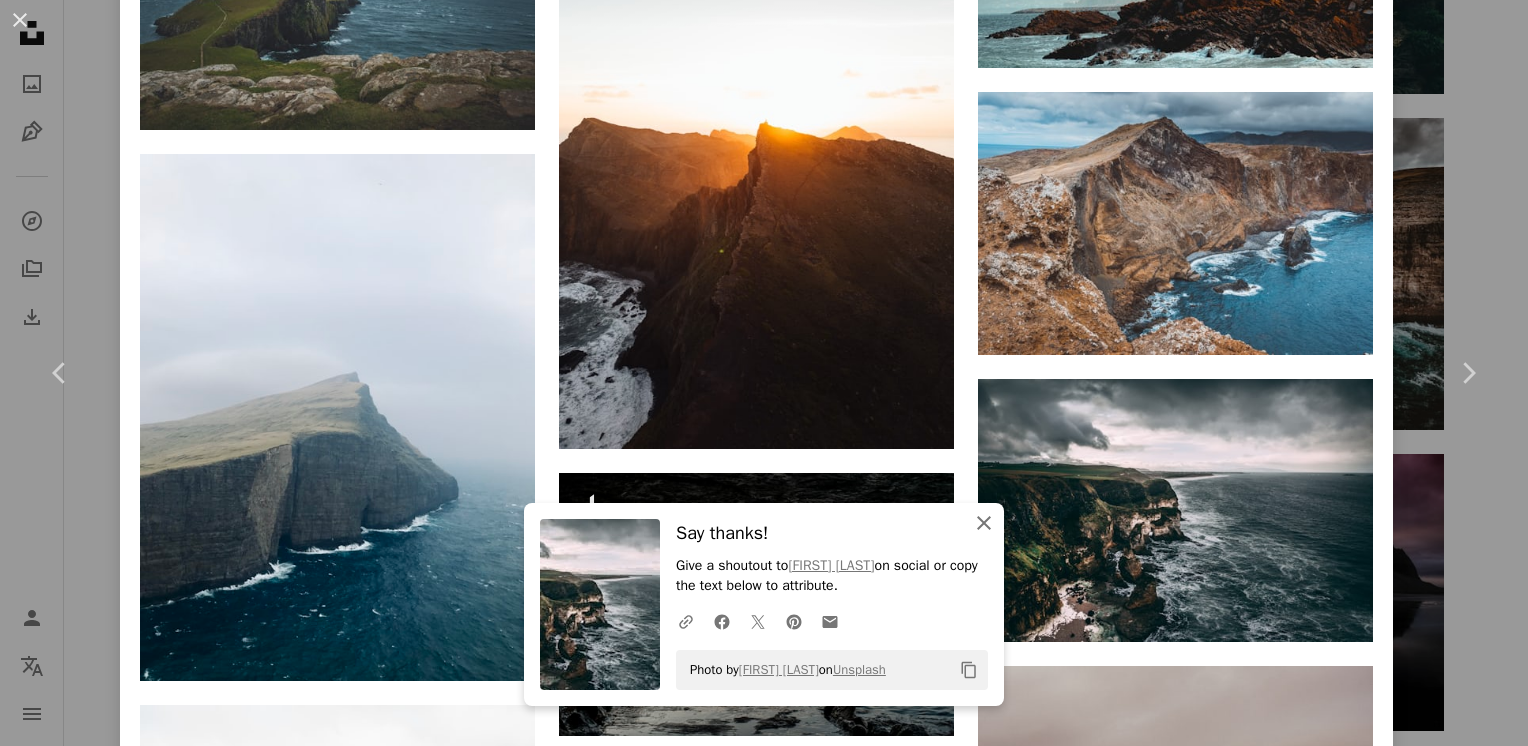click 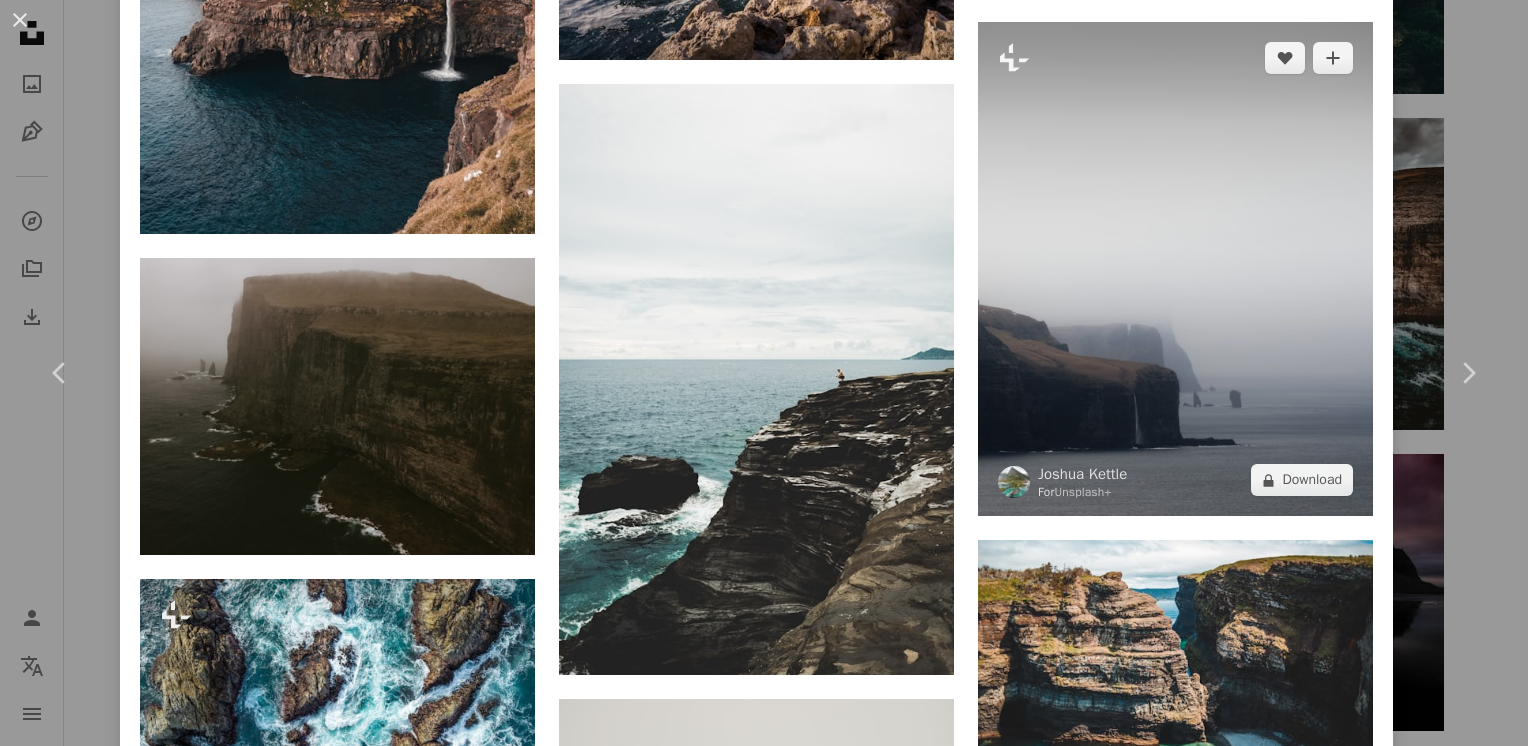 scroll, scrollTop: 15422, scrollLeft: 0, axis: vertical 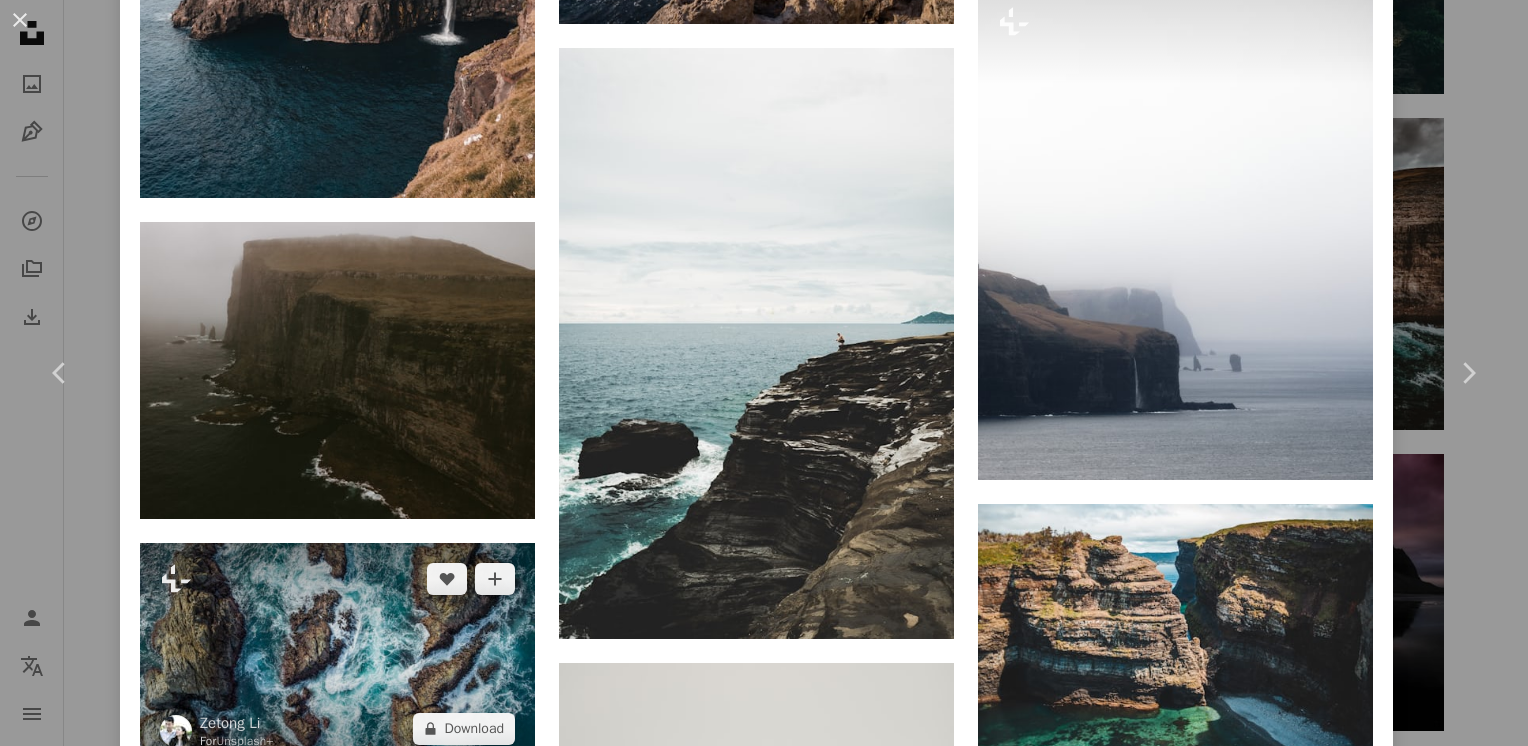 click on "Chevron left" at bounding box center (60, 373) 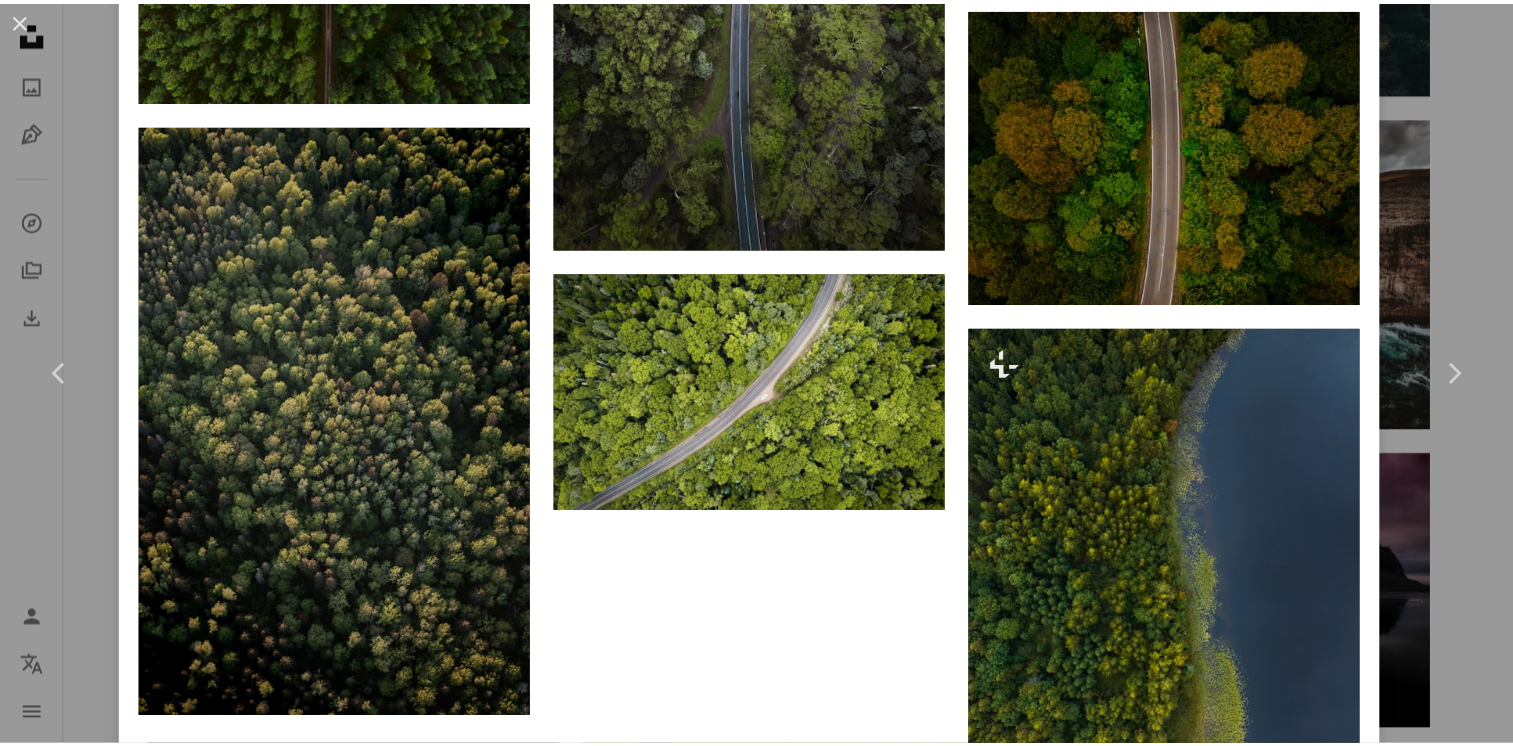 scroll, scrollTop: 8754, scrollLeft: 0, axis: vertical 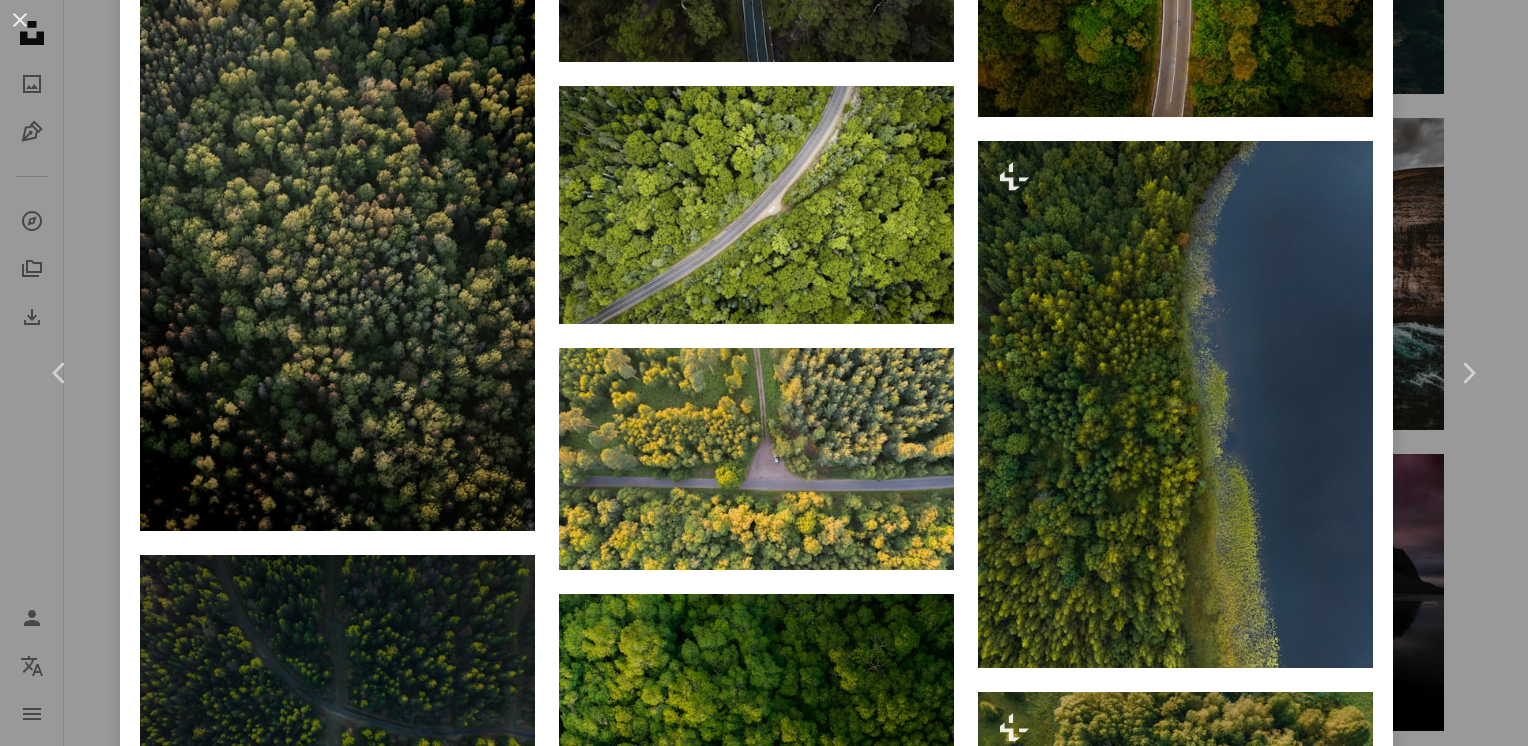 click on "[FIRST] [LAST]" at bounding box center (764, 373) 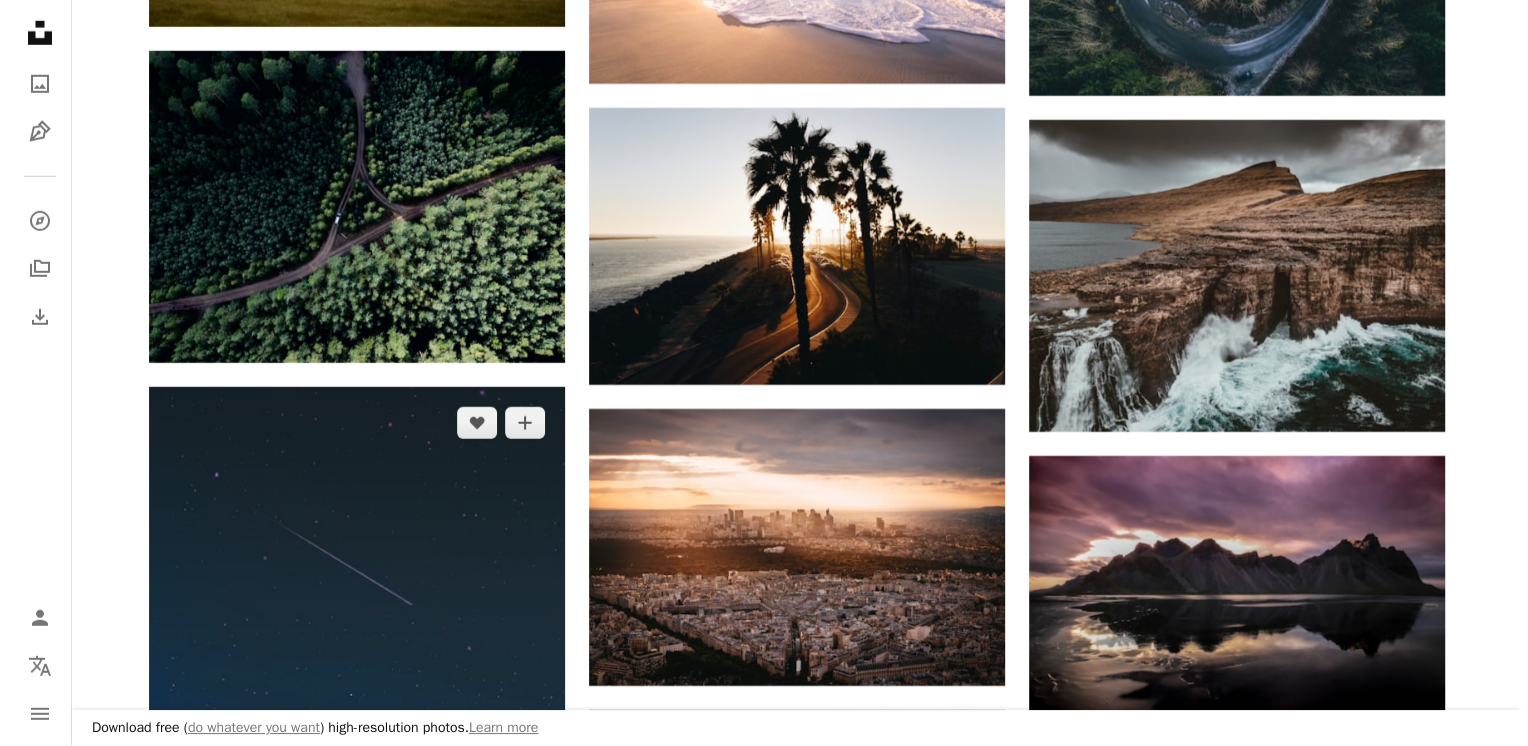 scroll, scrollTop: 6061, scrollLeft: 0, axis: vertical 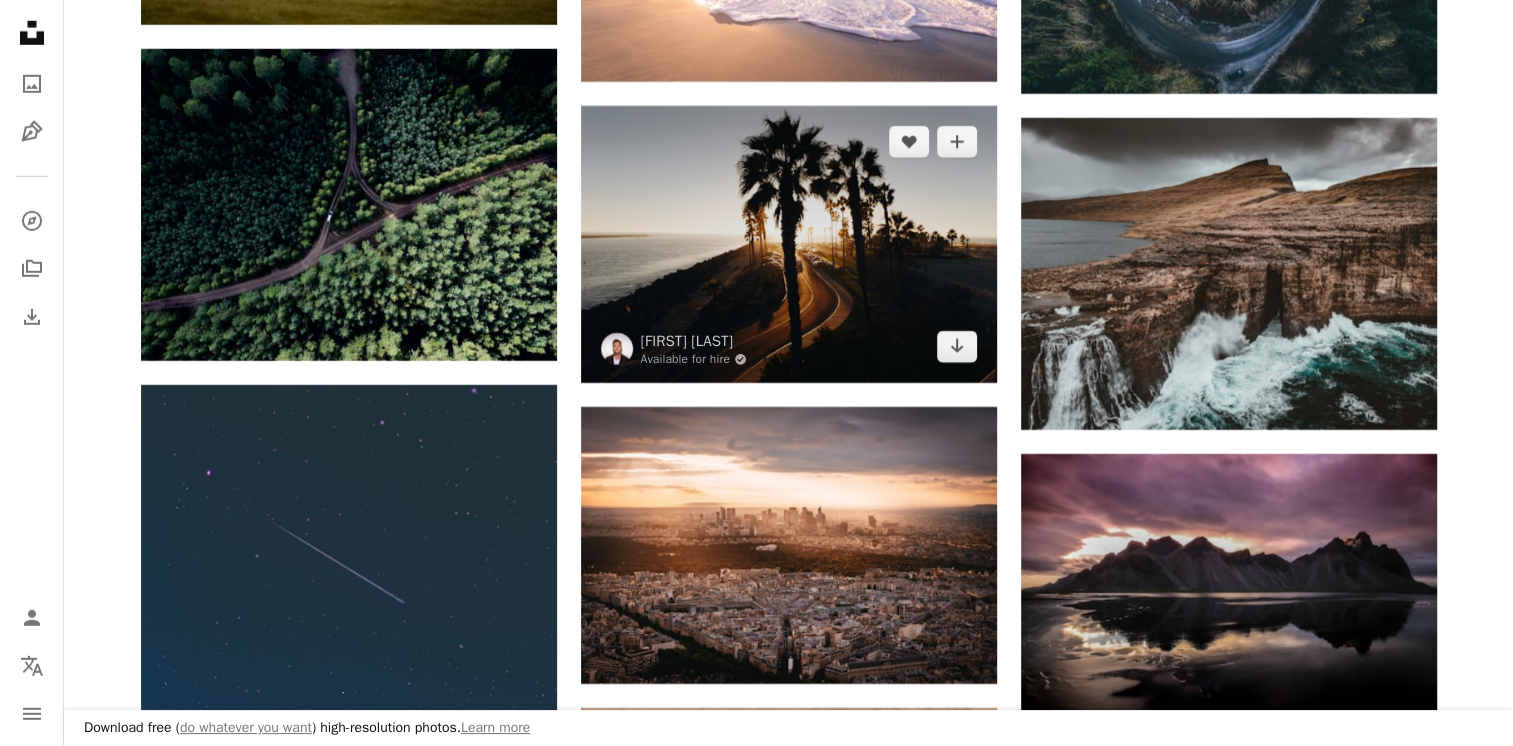 click at bounding box center (789, 244) 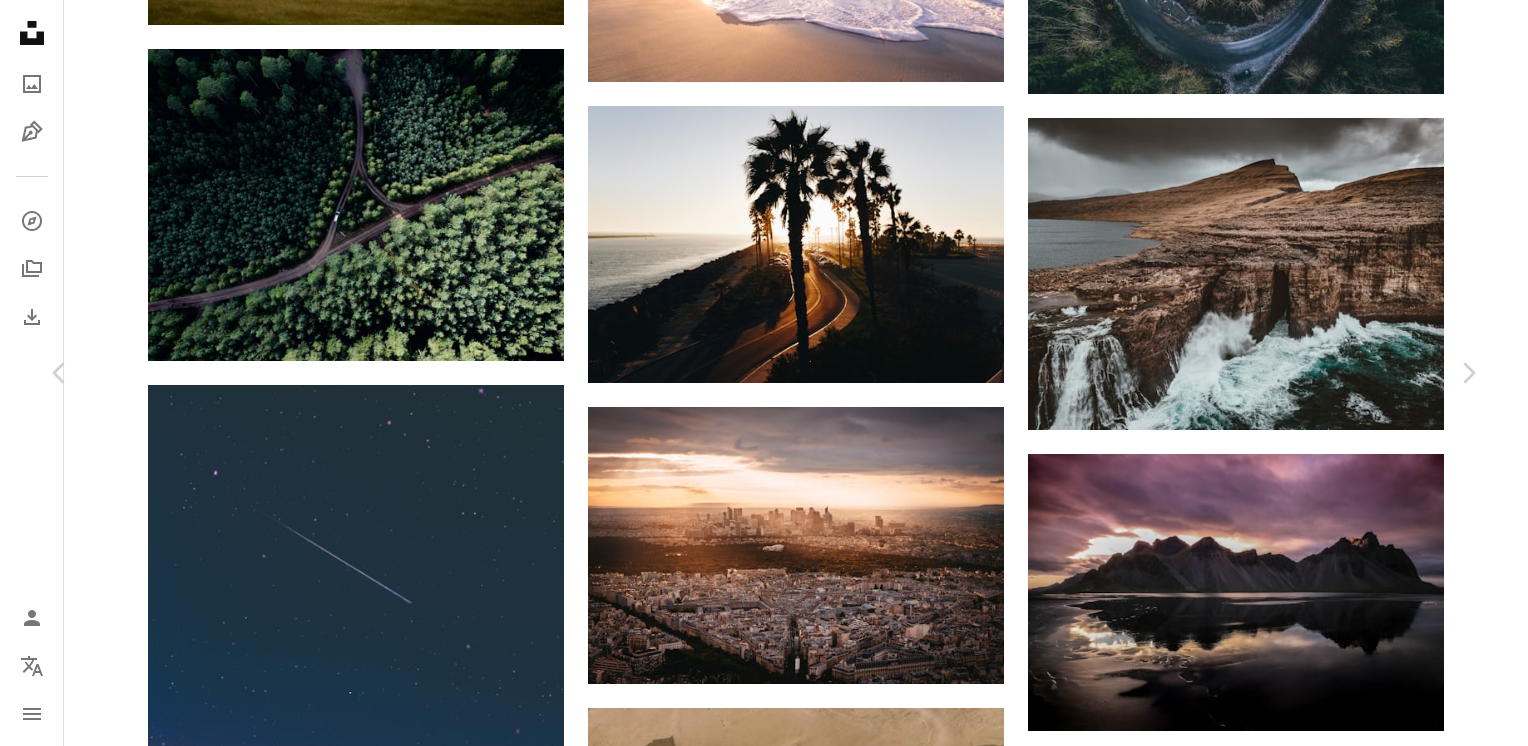 scroll, scrollTop: 12286, scrollLeft: 0, axis: vertical 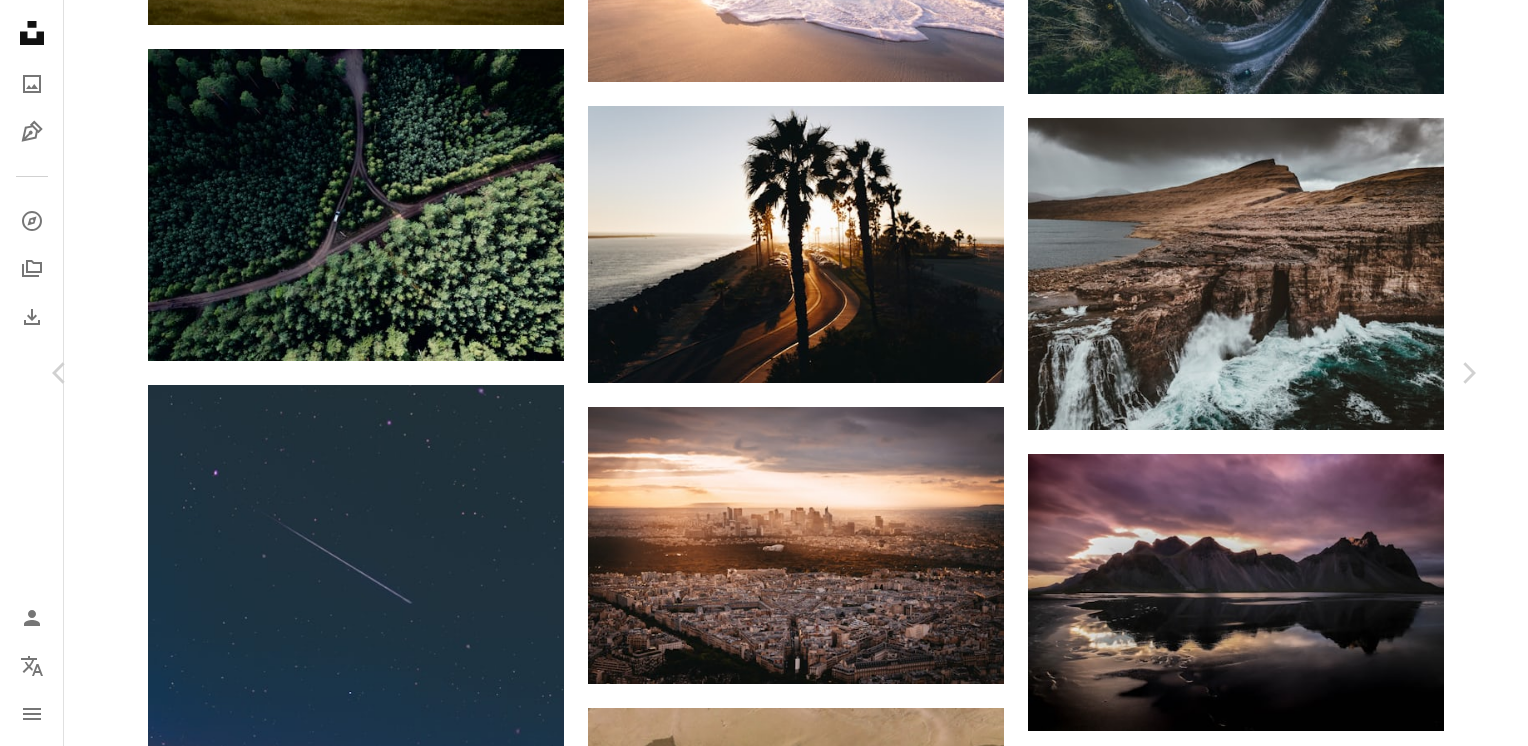 click at bounding box center (756, 4674) 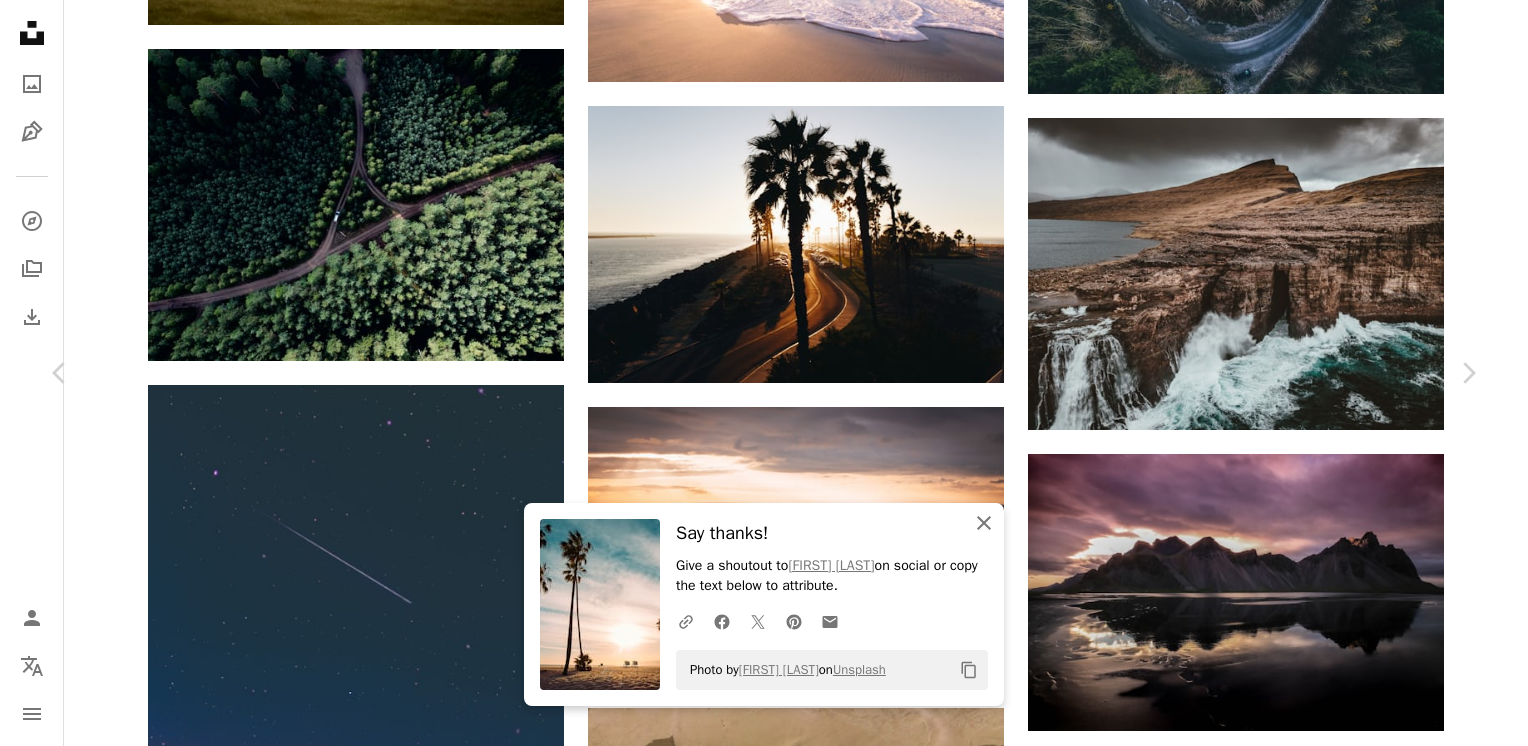 click 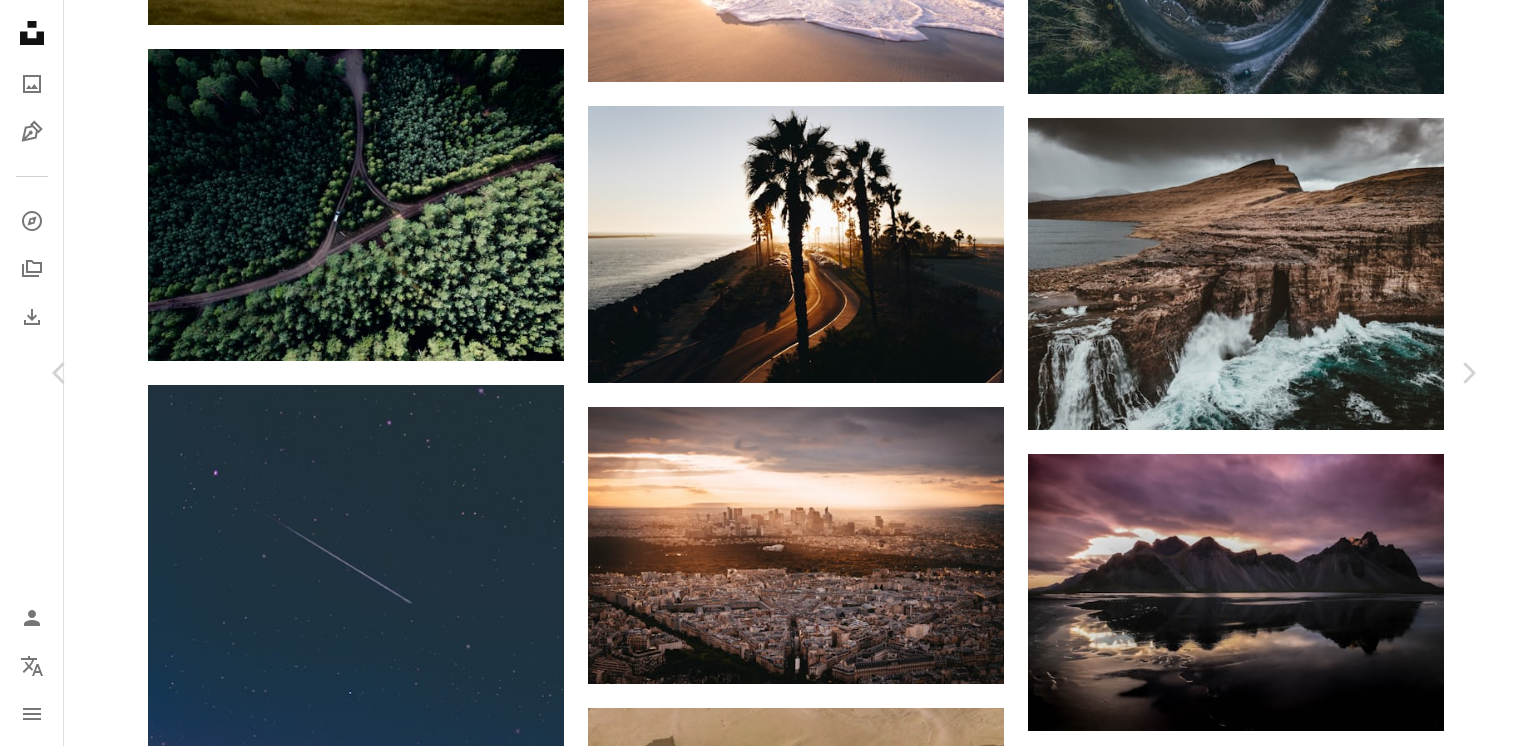 click on "Unsplash logo Unsplash Home A photo Pen Tool A compass A stack of folders Download Person Localization icon navigation menu A magnifying glass Visual search Get Unsplash+ Log in Submit an image Browse premium images on iStock  |  20% off at iStock  ↗ Browse premium images on iStock 20% off at iStock  ↗ View more  ↗ View more on iStock  ↗ Unsplash › Explore › HD Wallpapers HD Wallpapers Choose from the highest quality selection of high-definition wallpapers–all submitted by our talented community of contributors. Free to download and use for your mobile and desktop screens. Popular categories Chevron right HD Android Wallpapers HD Animals Wallpapers HD App Wallpapers HD Art Wallpapers HD Cars Wallpapers HD Color Wallpapers HD Company Wallpapers HD Cool Wallpapers HD Cute Wallpapers HD Design Wallpapers HD Desktop Wallpapers HD Feeling Wallpapers HD Screen Wallpapers HD Travel Wallpapers HD iPhone Wallpapers HD Phone Wallpapers HD Nature Wallpapers HD People Wallpapers HD Event Wallpapers A heart" at bounding box center (764, 290) 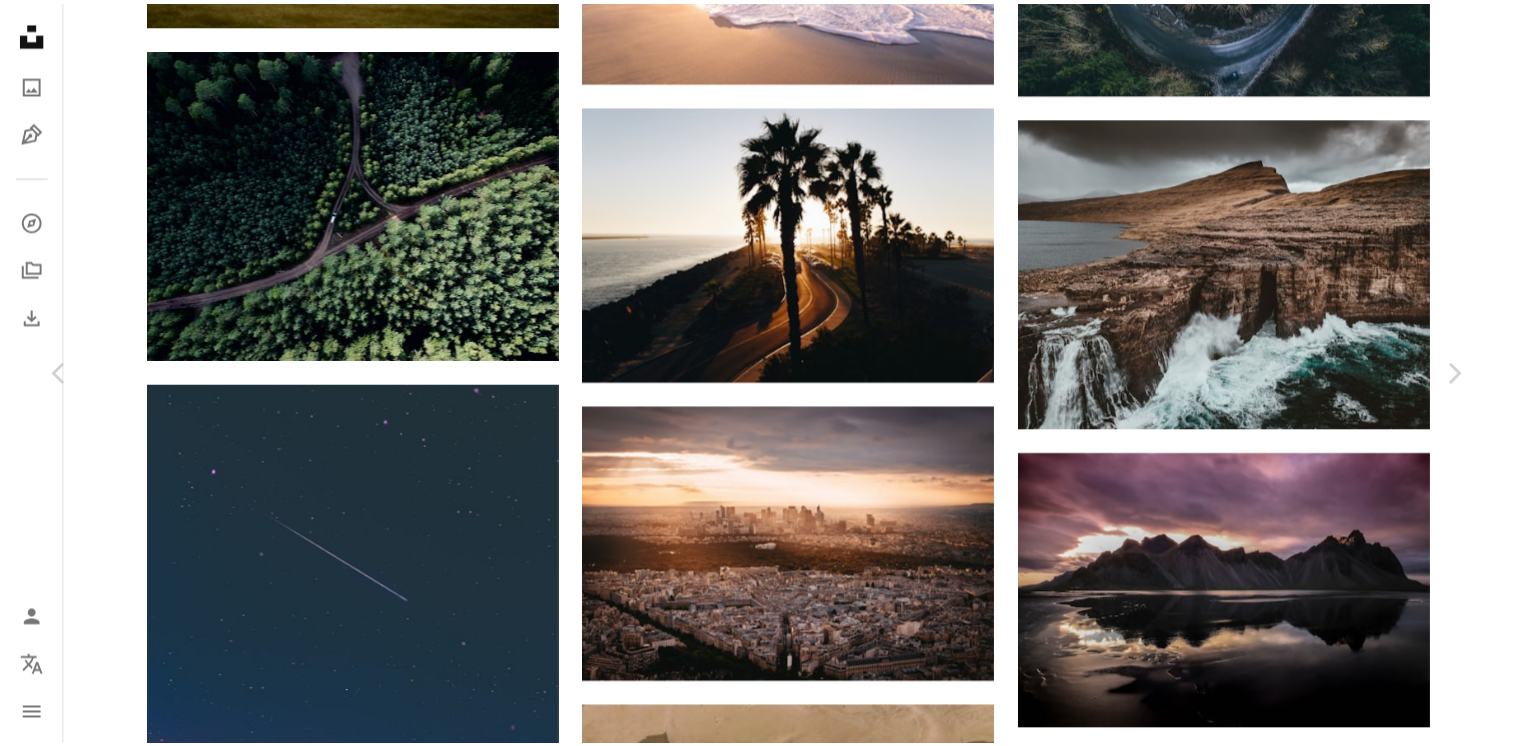 scroll, scrollTop: 0, scrollLeft: 0, axis: both 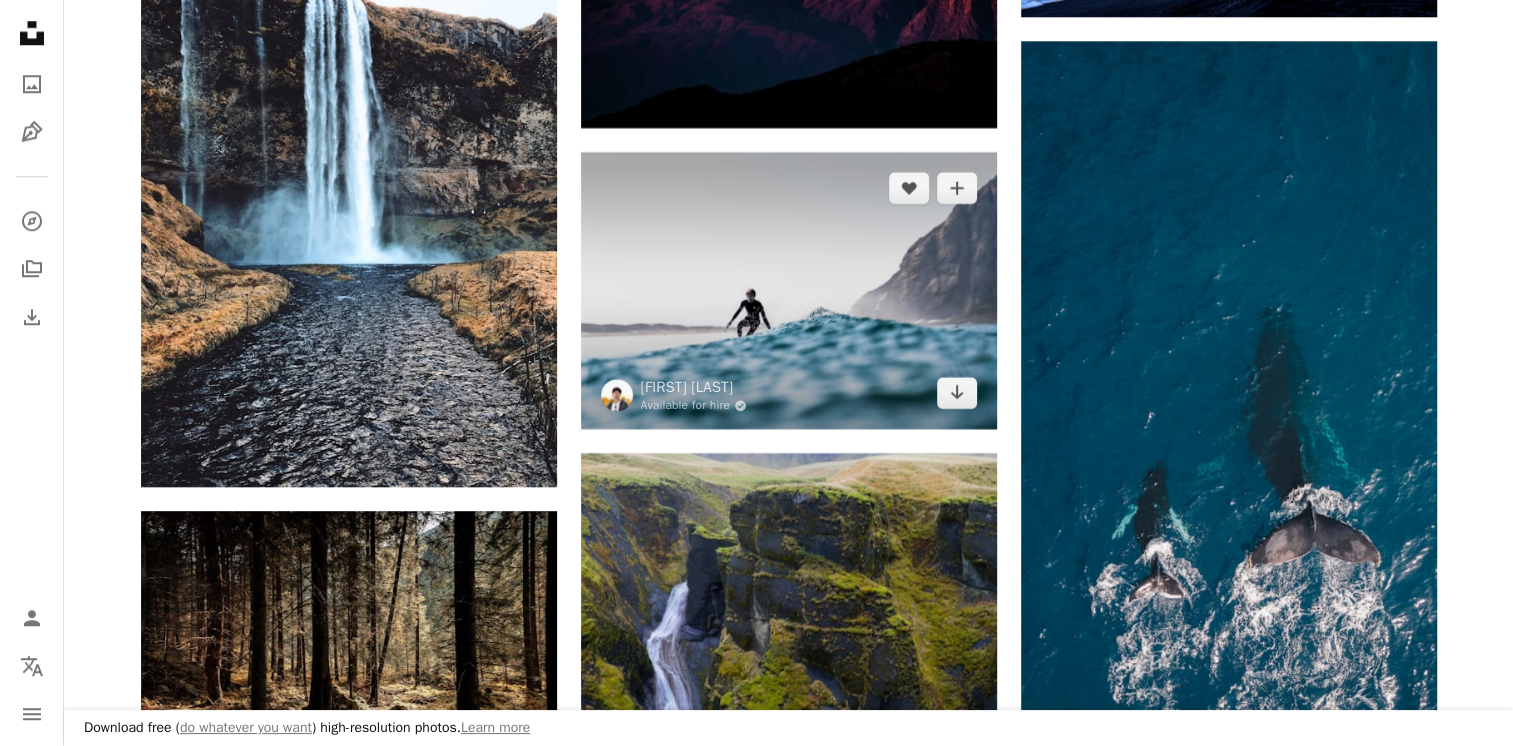 click at bounding box center [789, 290] 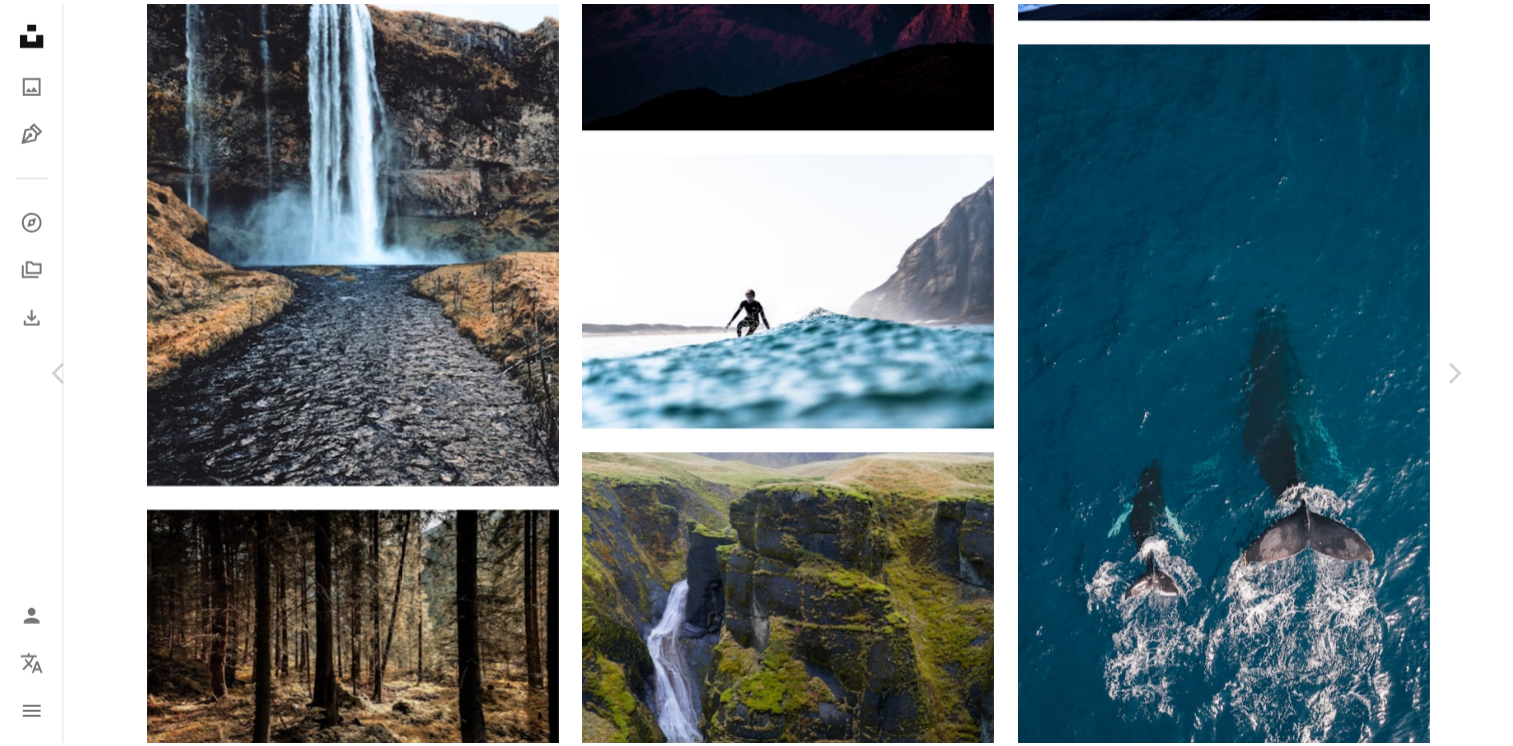 scroll, scrollTop: 2000, scrollLeft: 0, axis: vertical 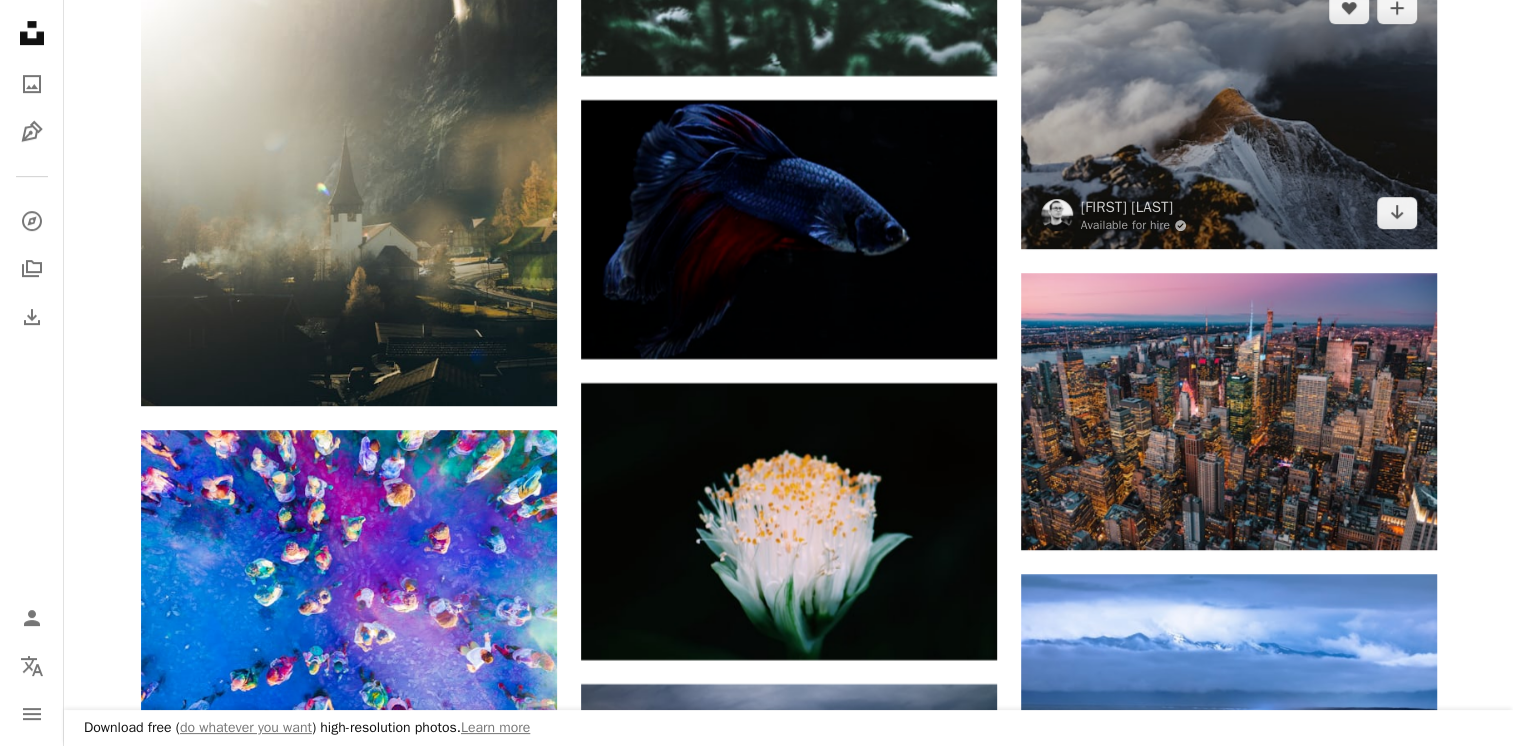 click at bounding box center (1229, 110) 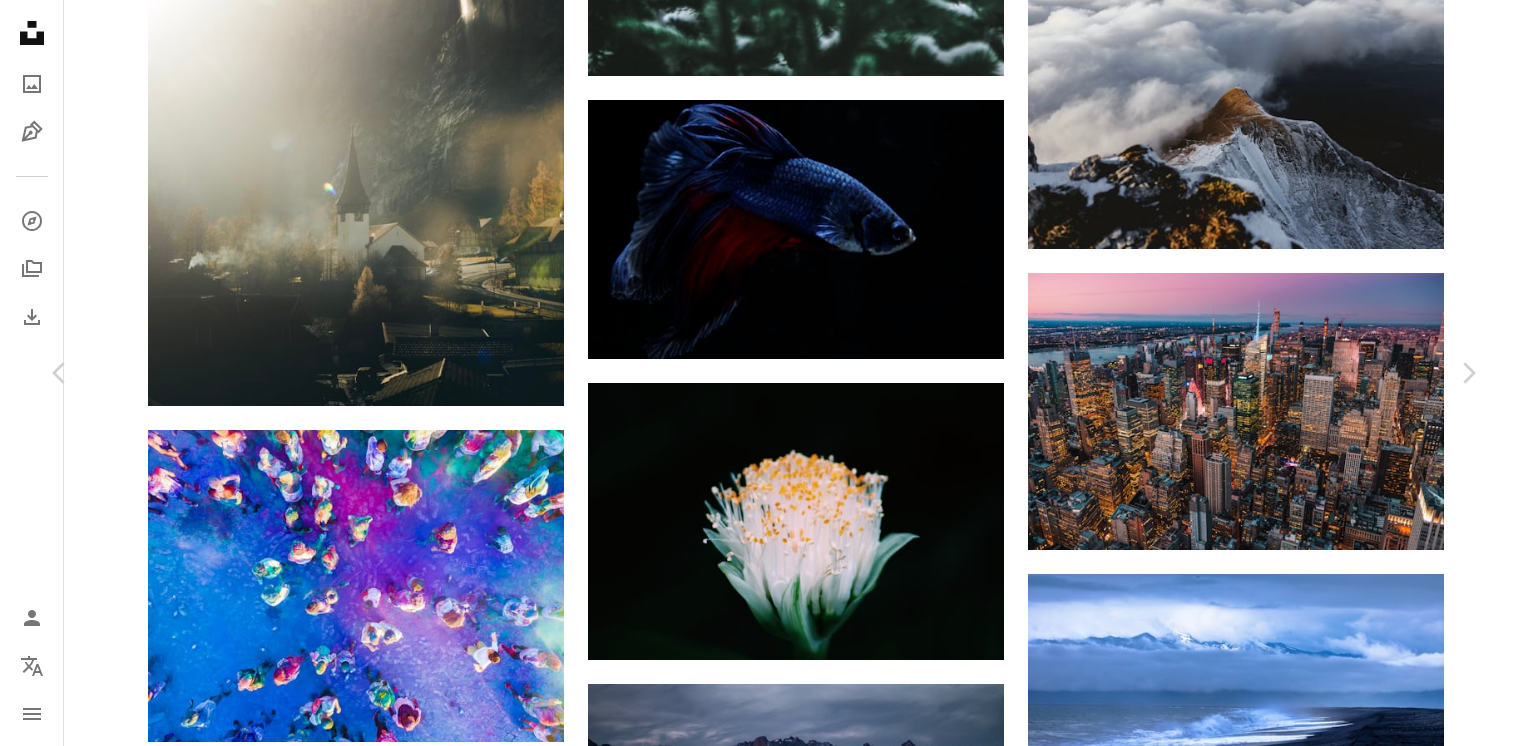 scroll, scrollTop: 2666, scrollLeft: 0, axis: vertical 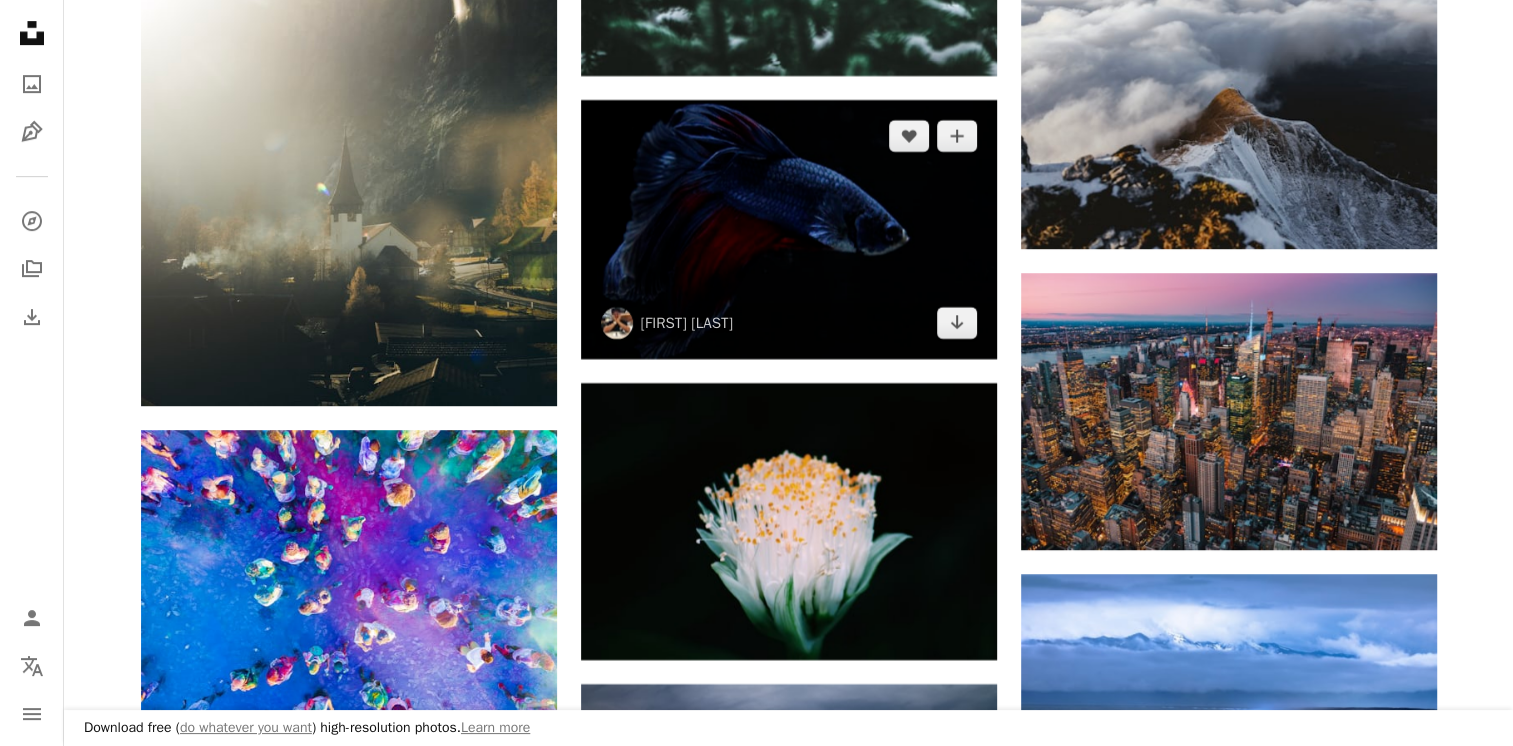 click at bounding box center [789, 229] 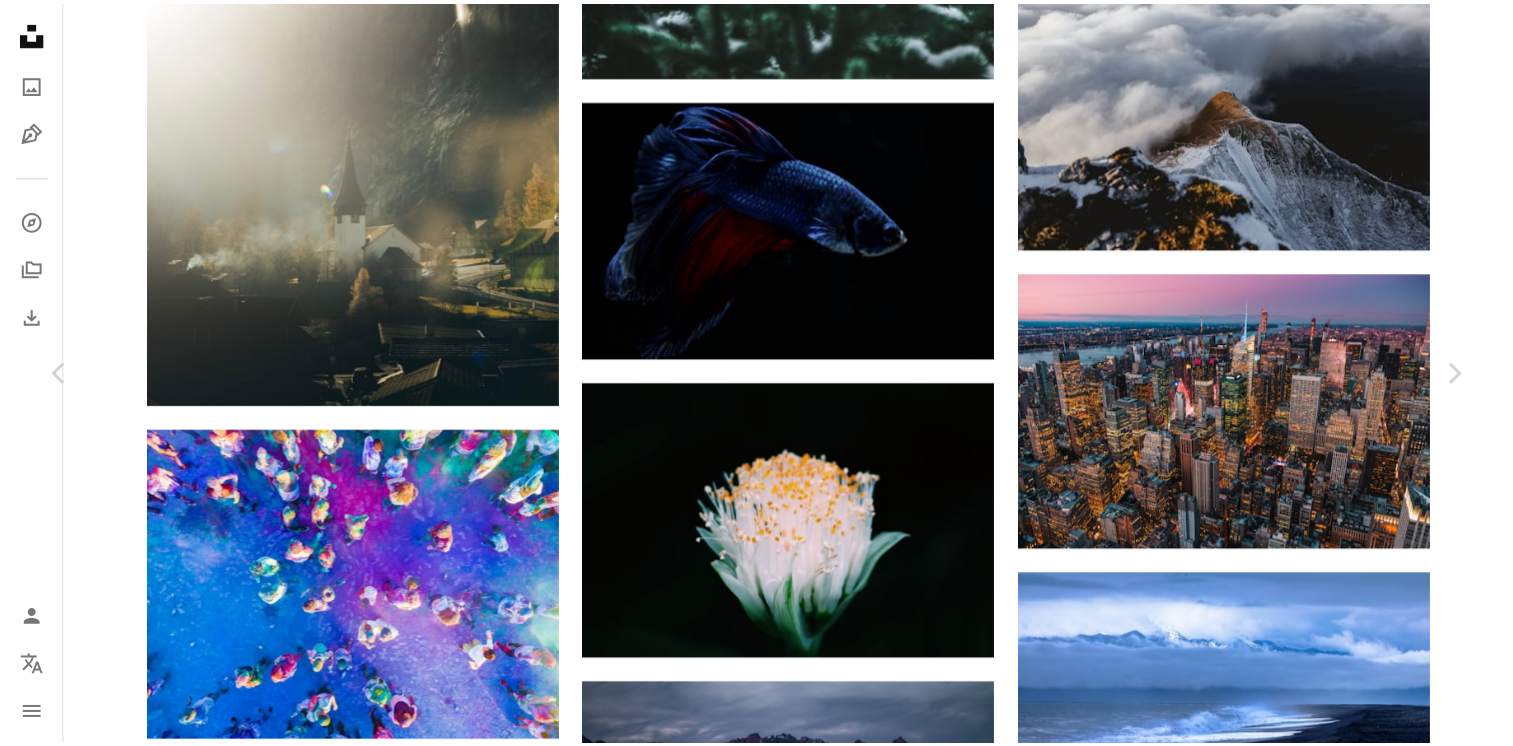 scroll, scrollTop: 9932, scrollLeft: 0, axis: vertical 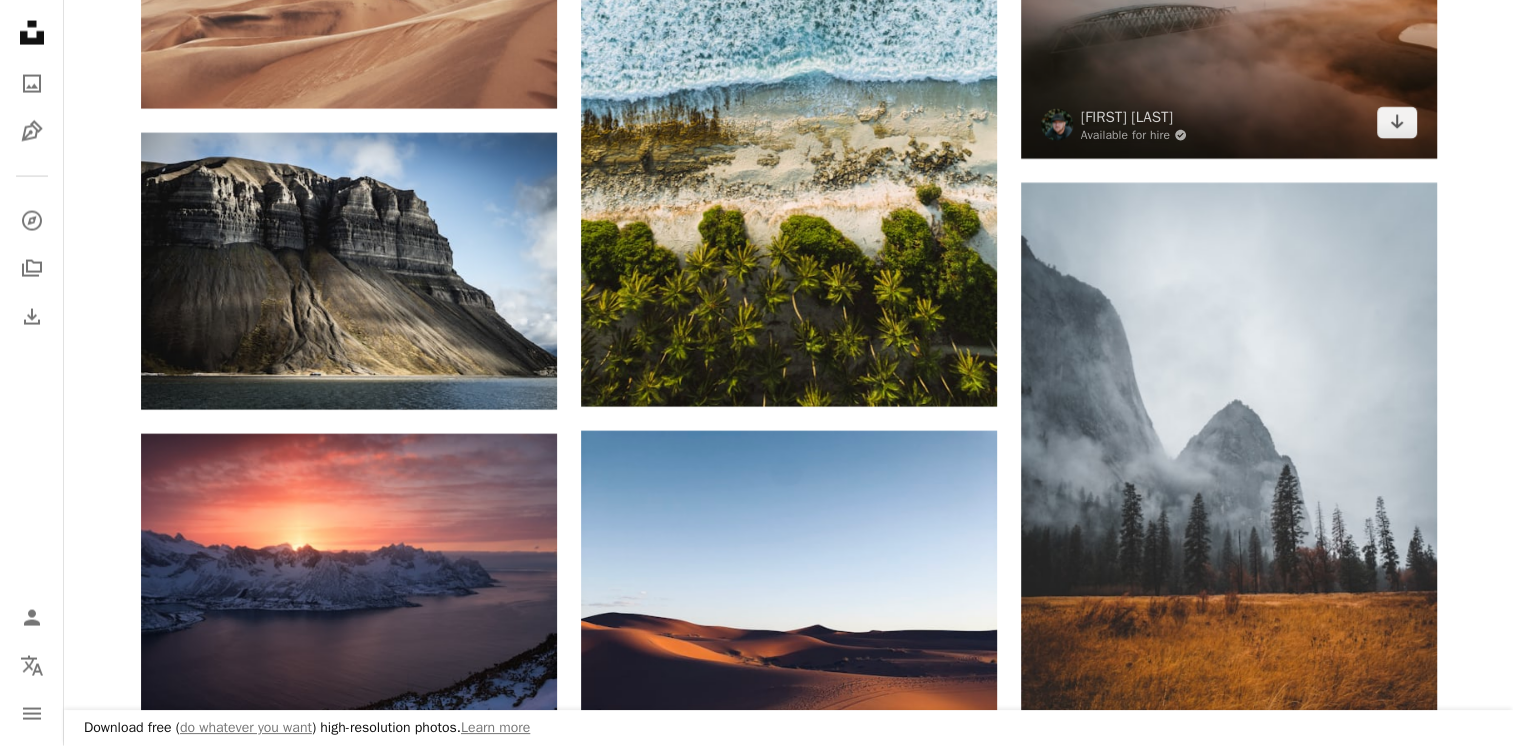 click at bounding box center [1229, 3] 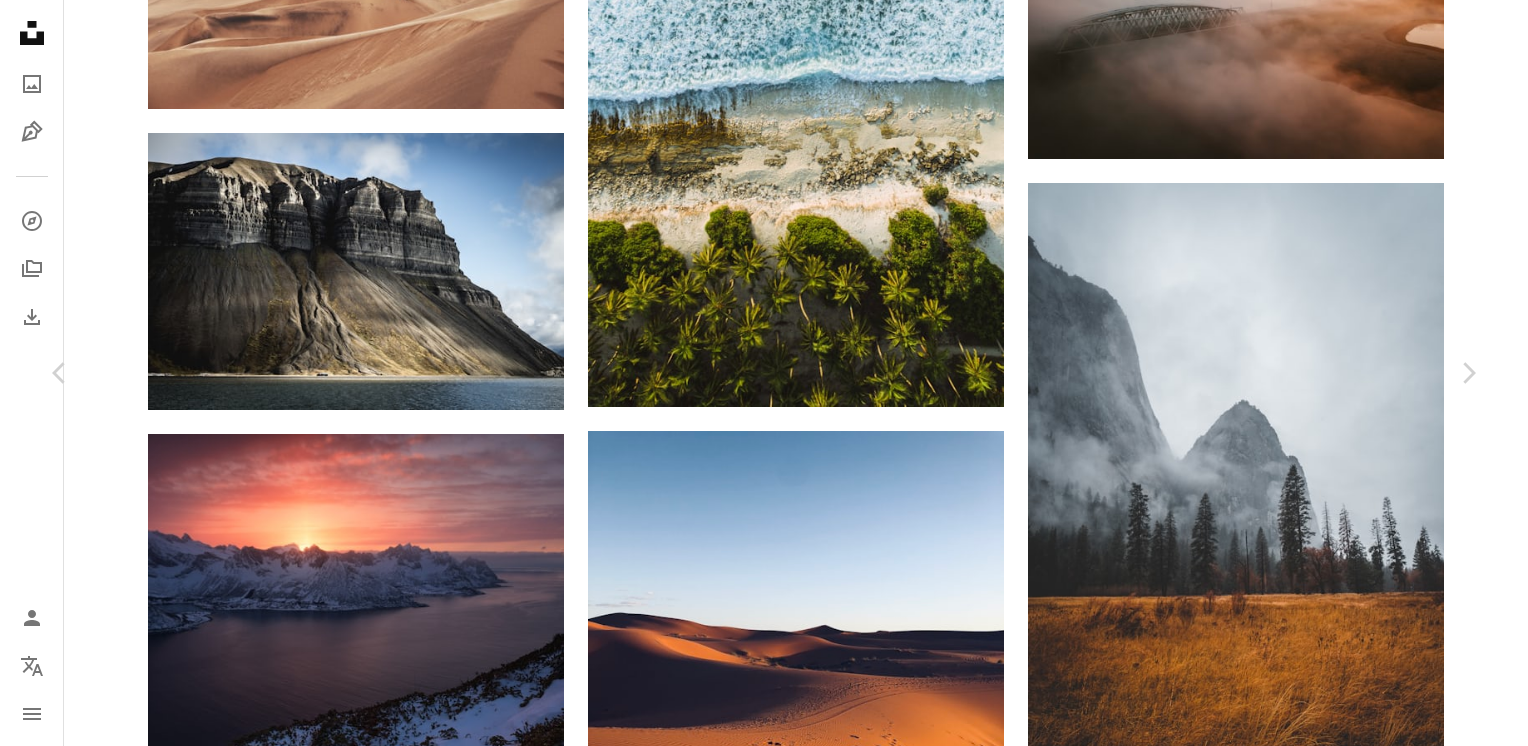 scroll, scrollTop: 166, scrollLeft: 0, axis: vertical 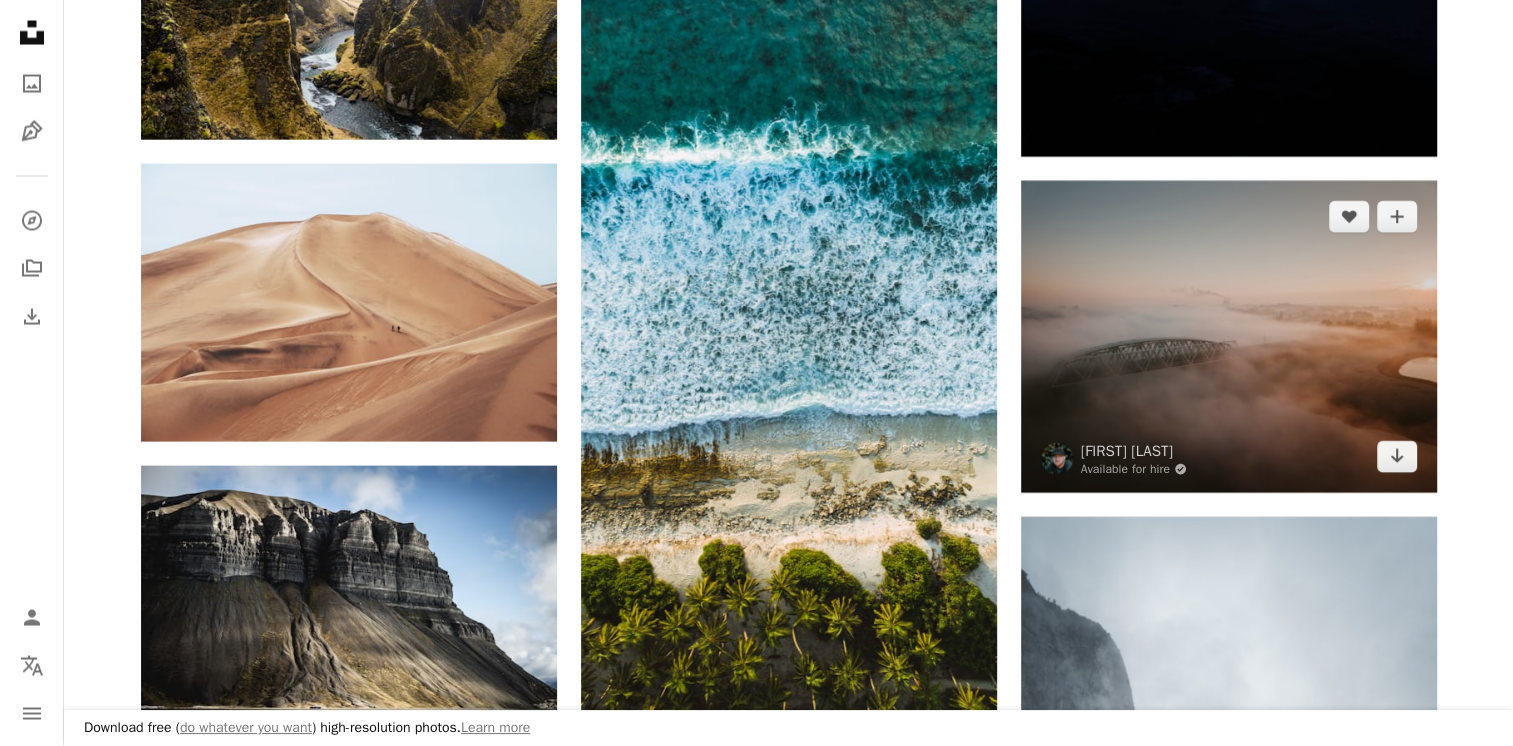 click at bounding box center [1229, 337] 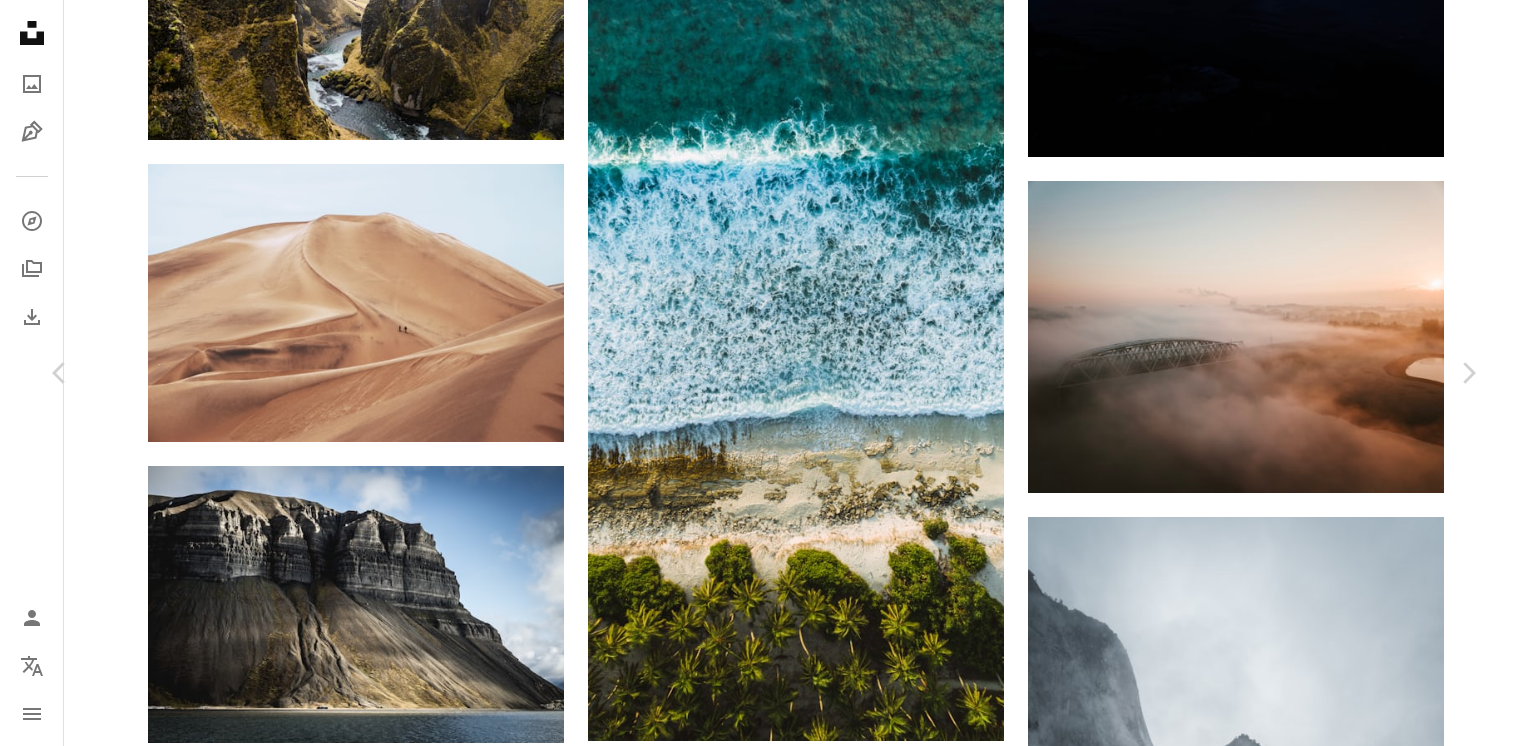 click on "Download free" at bounding box center (1283, 3945) 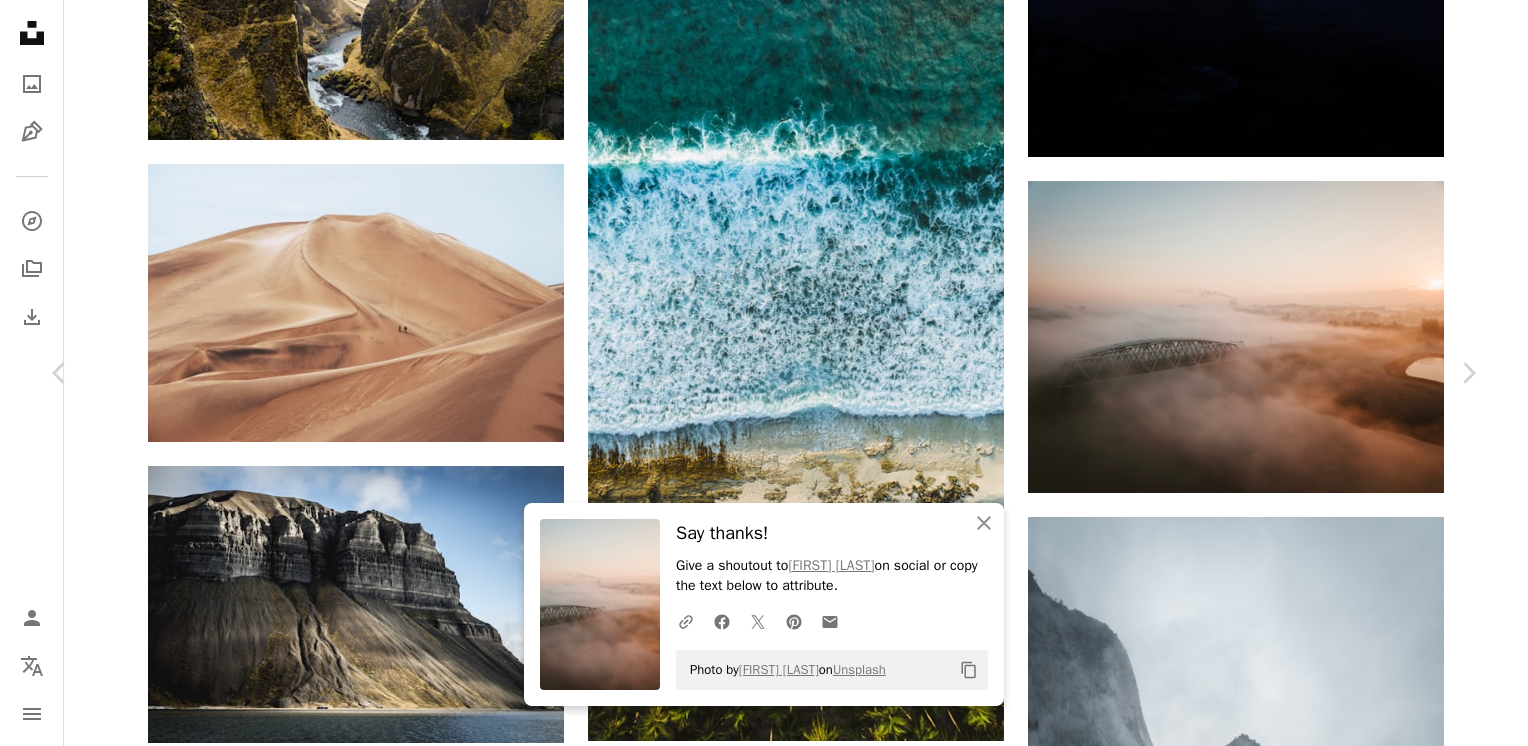 click on "Photo by [NAME] on Unsplash" at bounding box center [764, 4271] 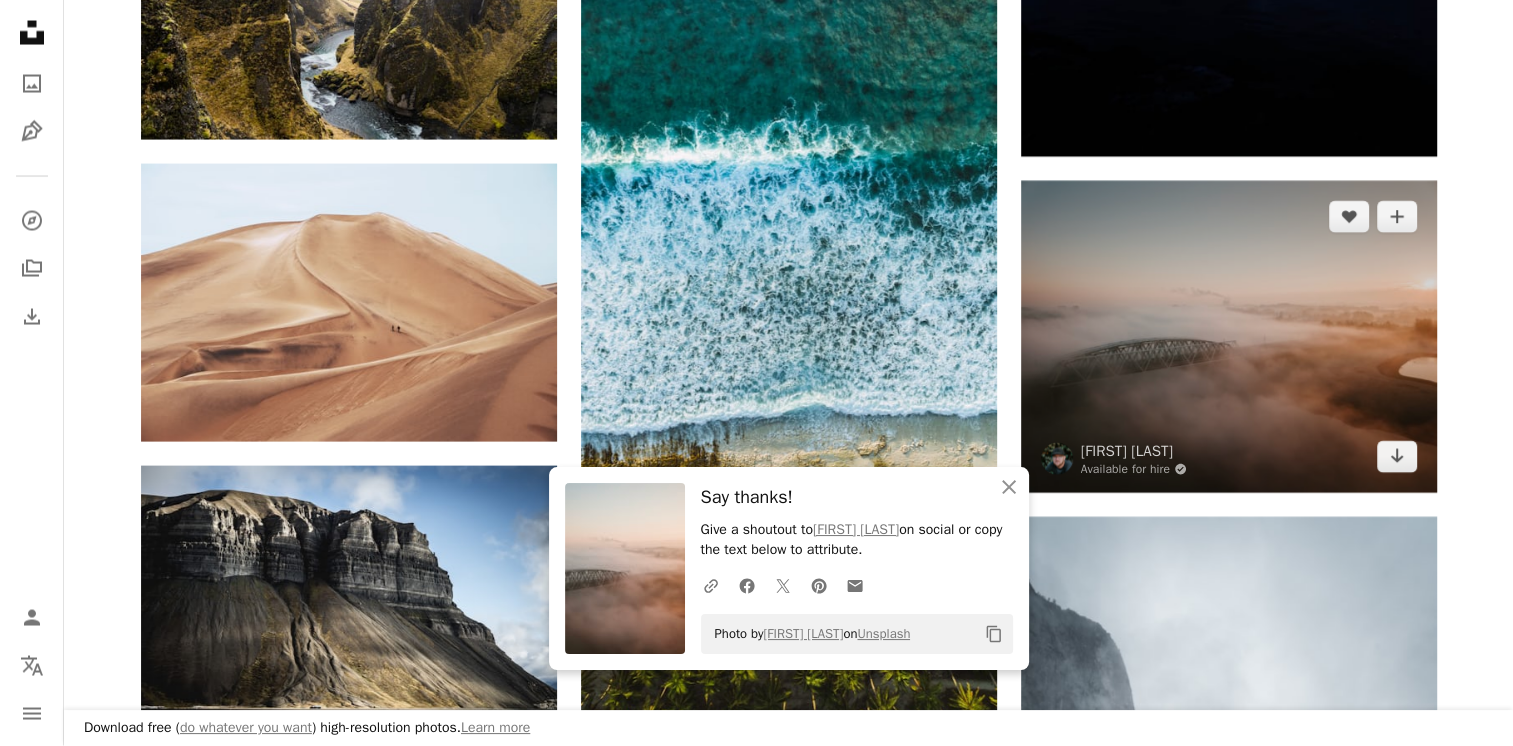 click at bounding box center [1229, 337] 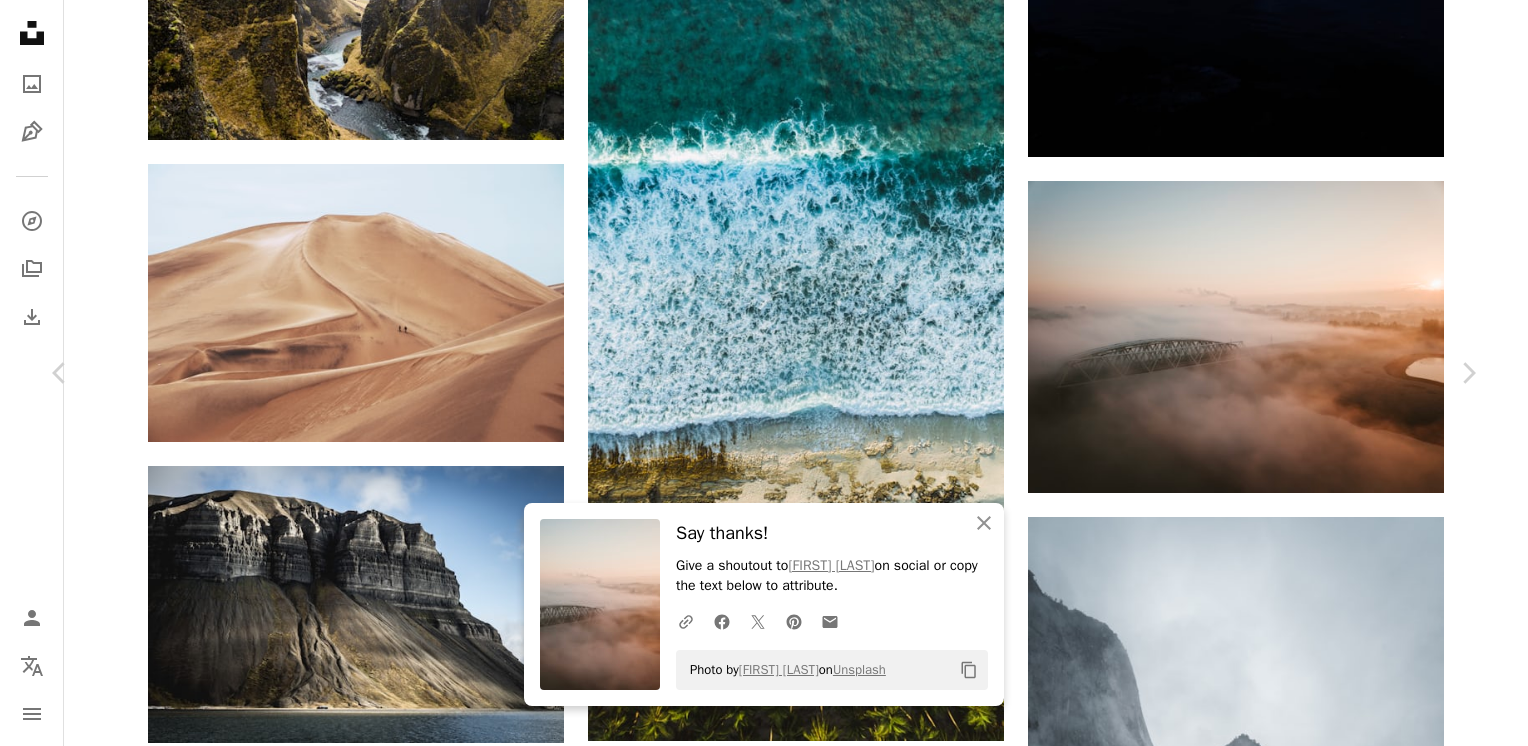 scroll, scrollTop: 1228, scrollLeft: 0, axis: vertical 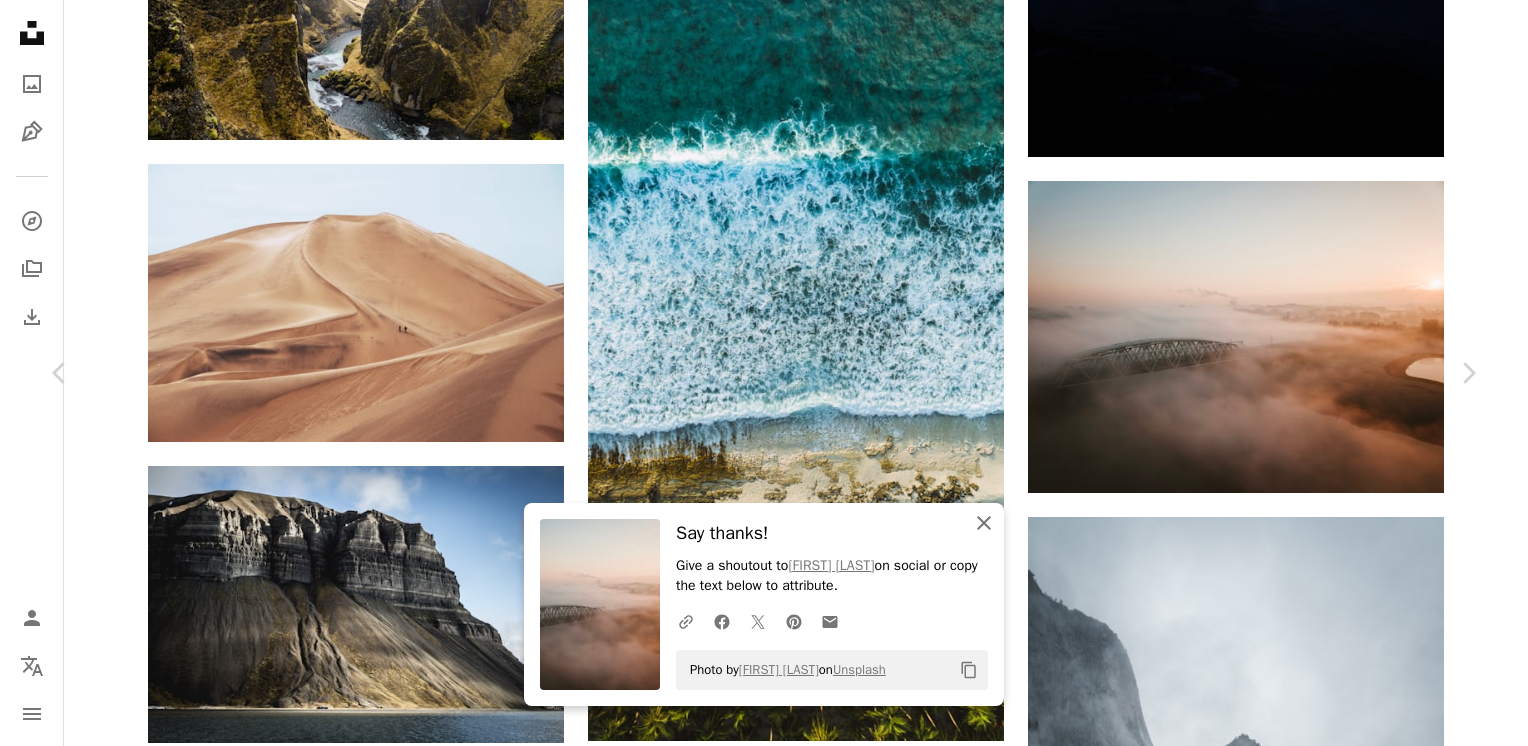 click 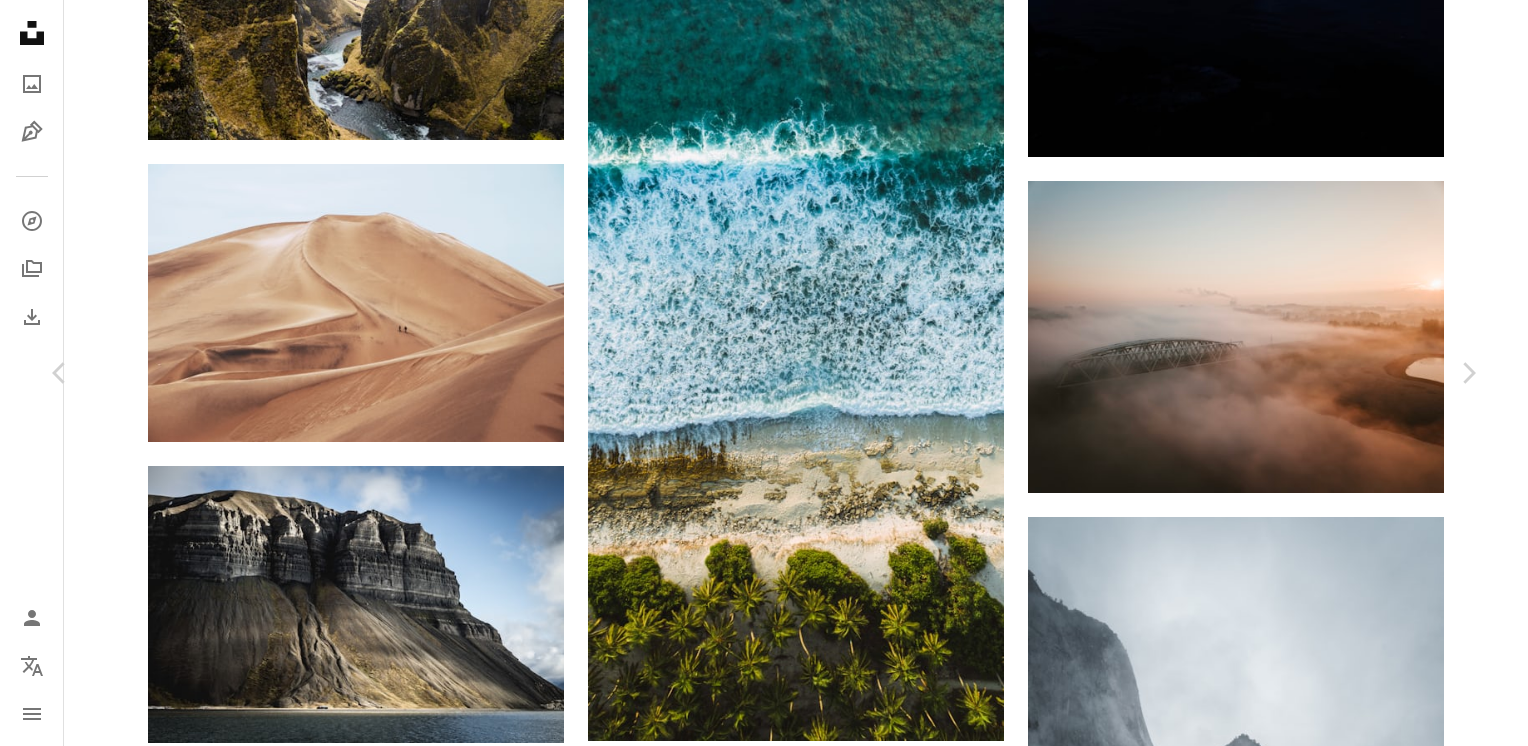 scroll, scrollTop: 5560, scrollLeft: 0, axis: vertical 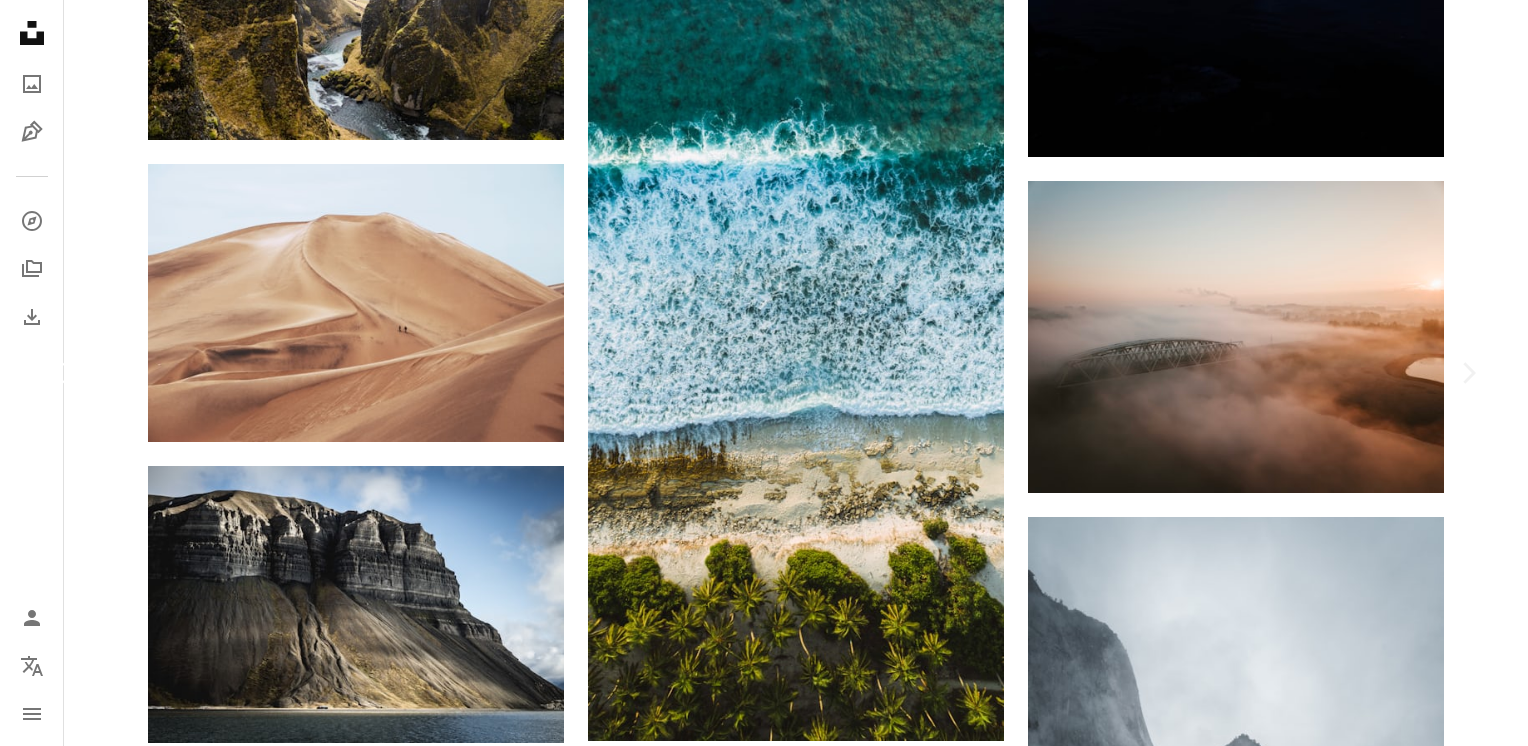 click on "Chevron left" 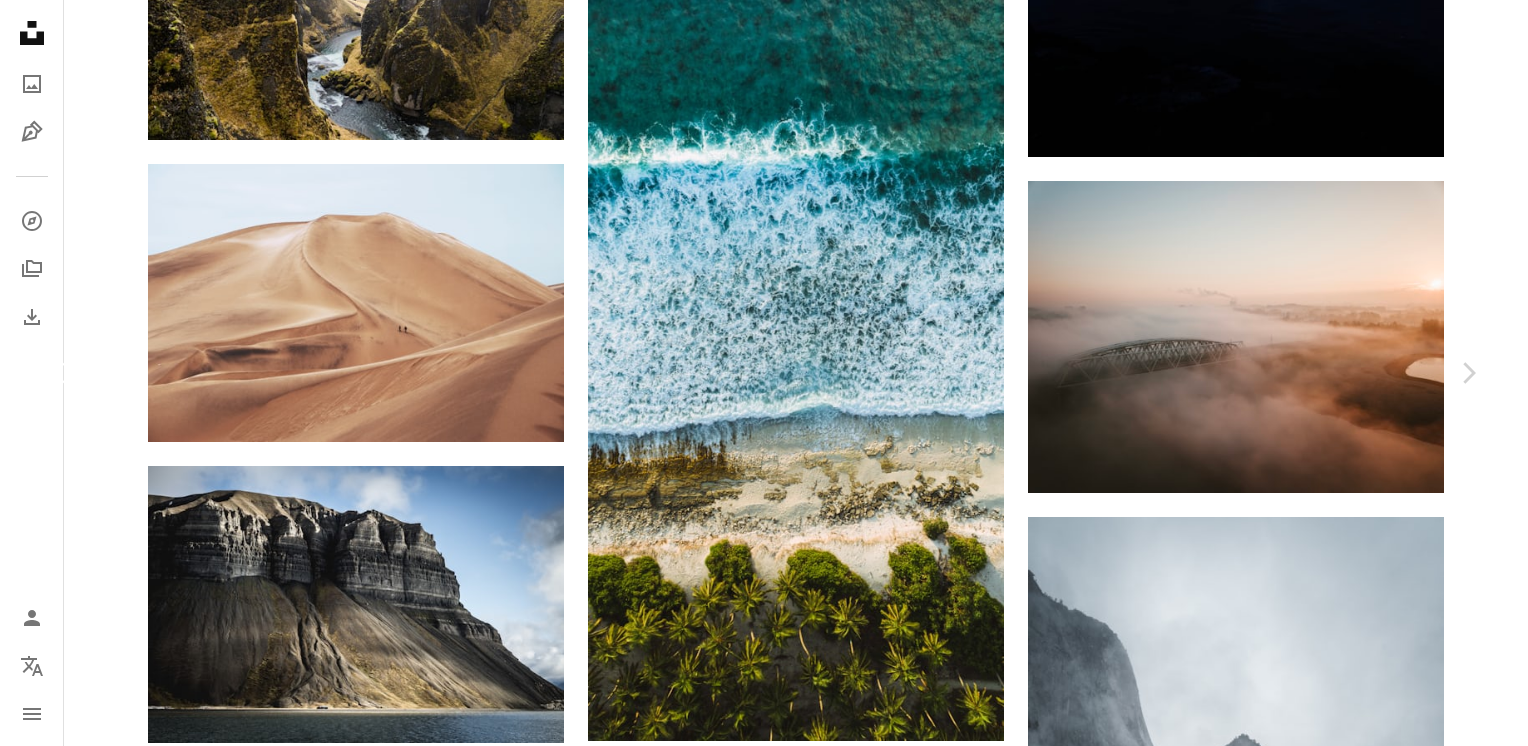 click on "Chevron left" 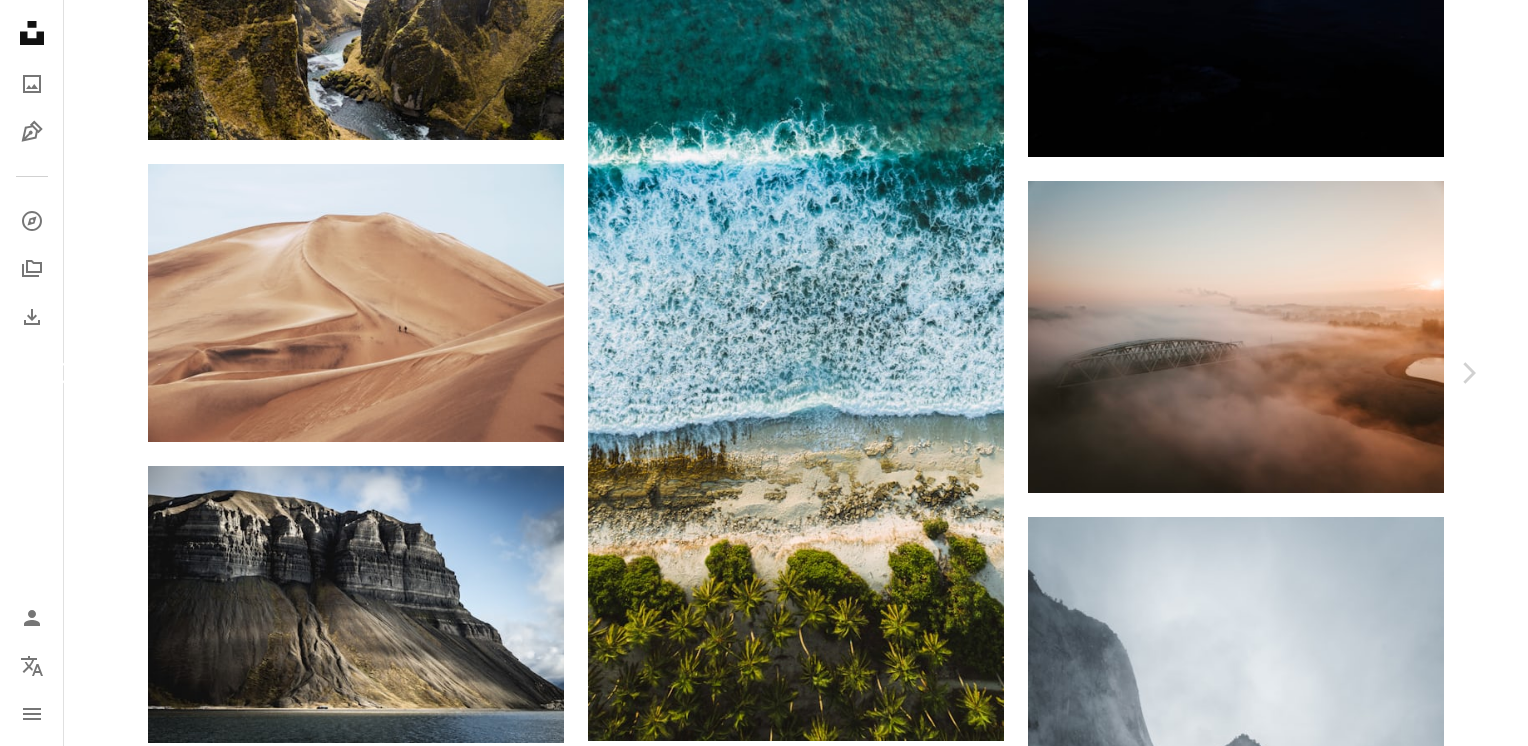 click on "Chevron left" 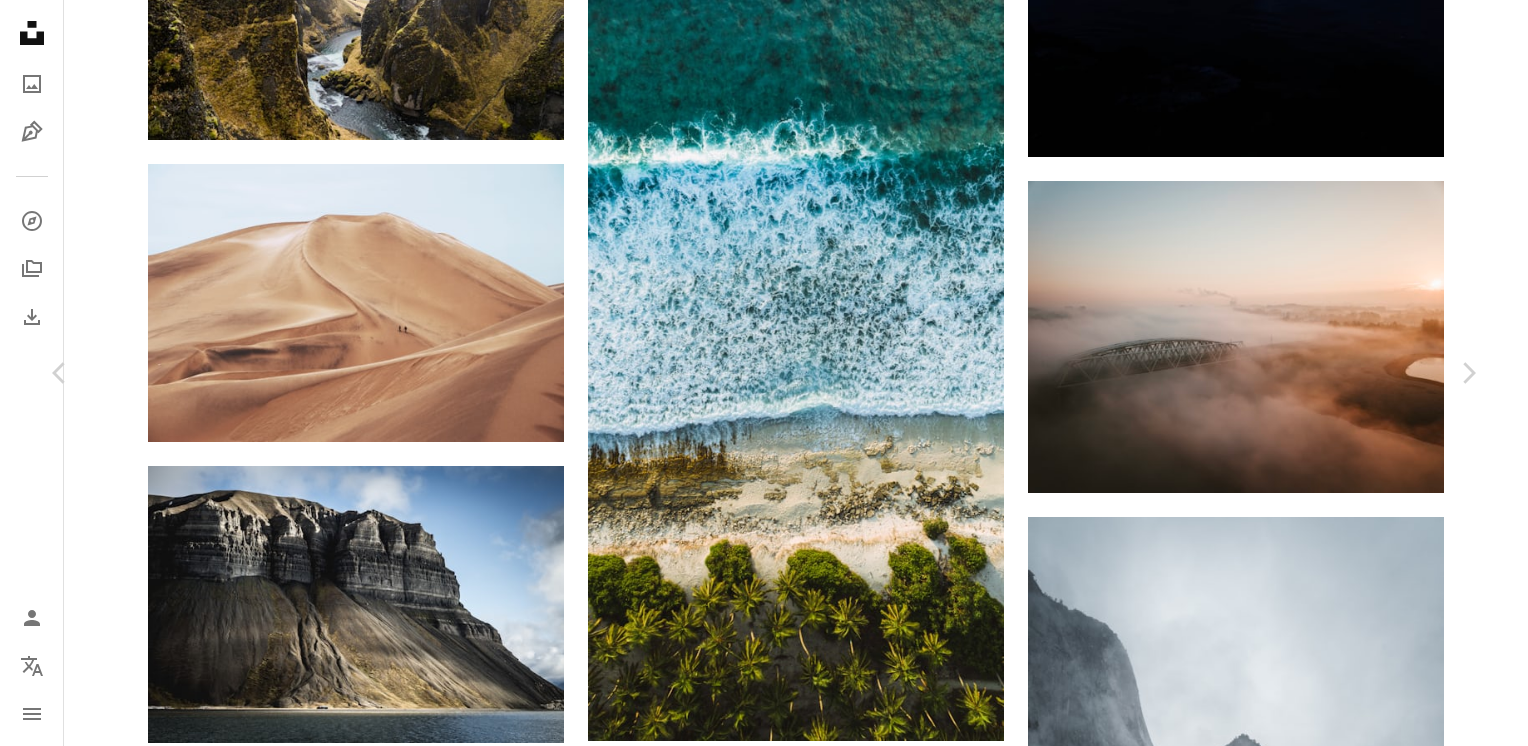 click on "An X shape" at bounding box center (20, 20) 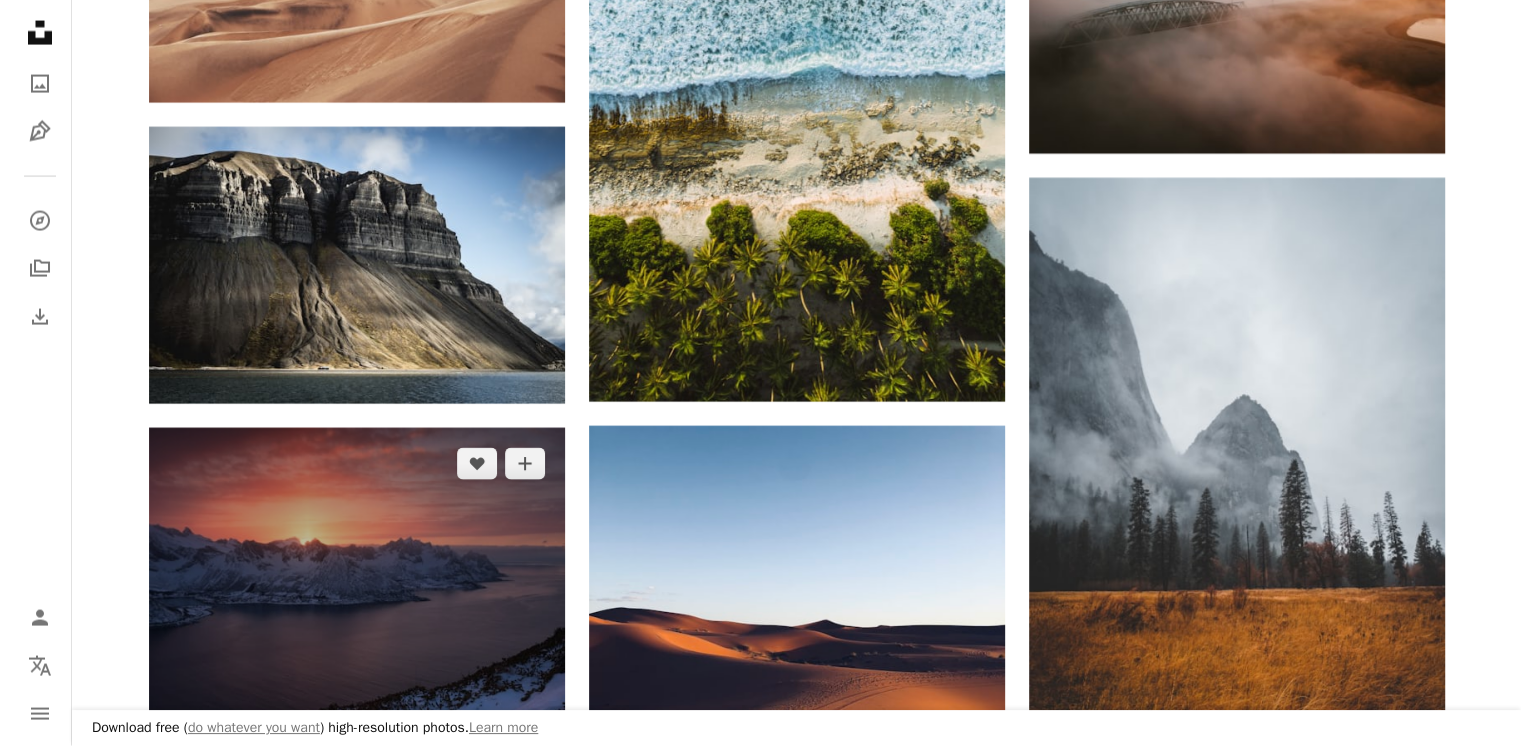 scroll, scrollTop: 11895, scrollLeft: 0, axis: vertical 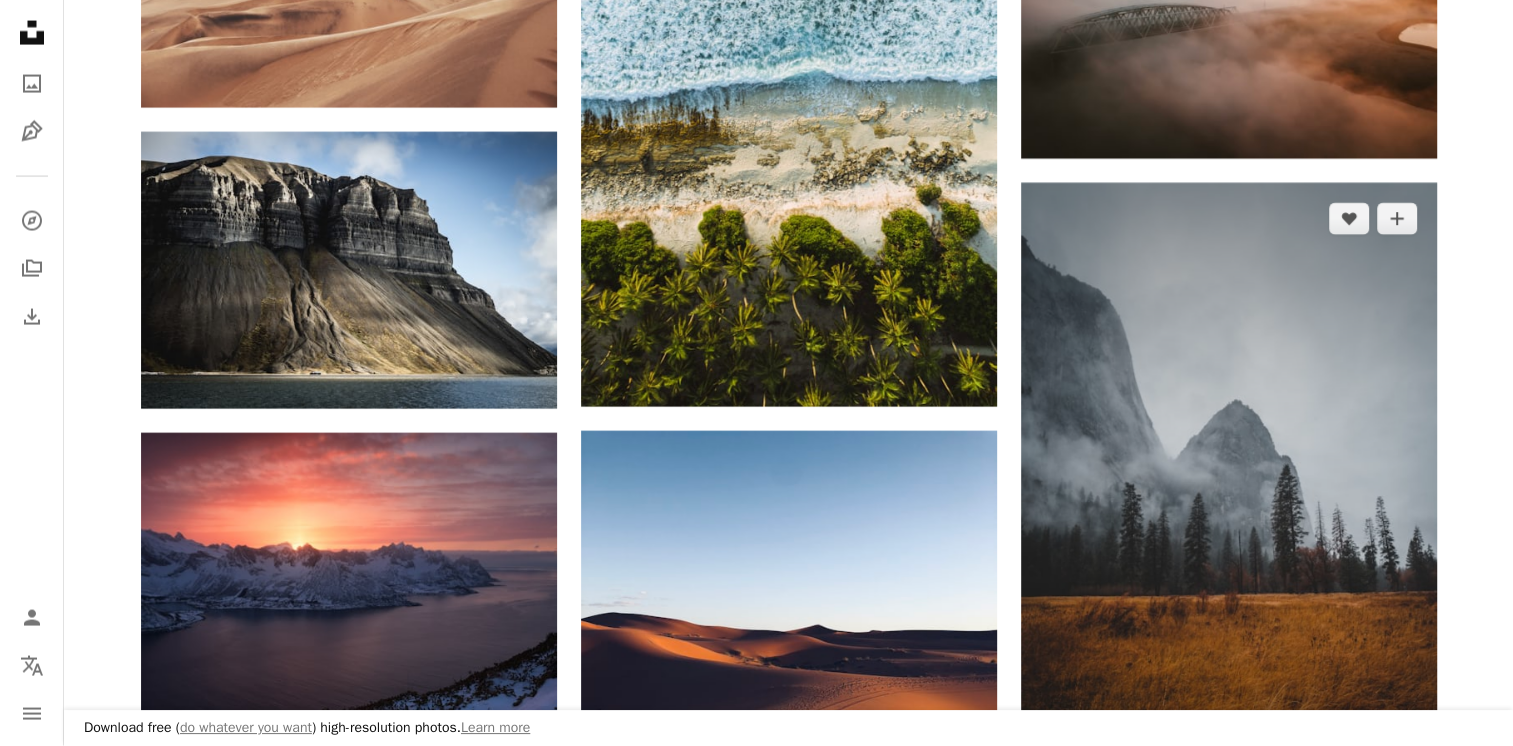 click at bounding box center (1229, 495) 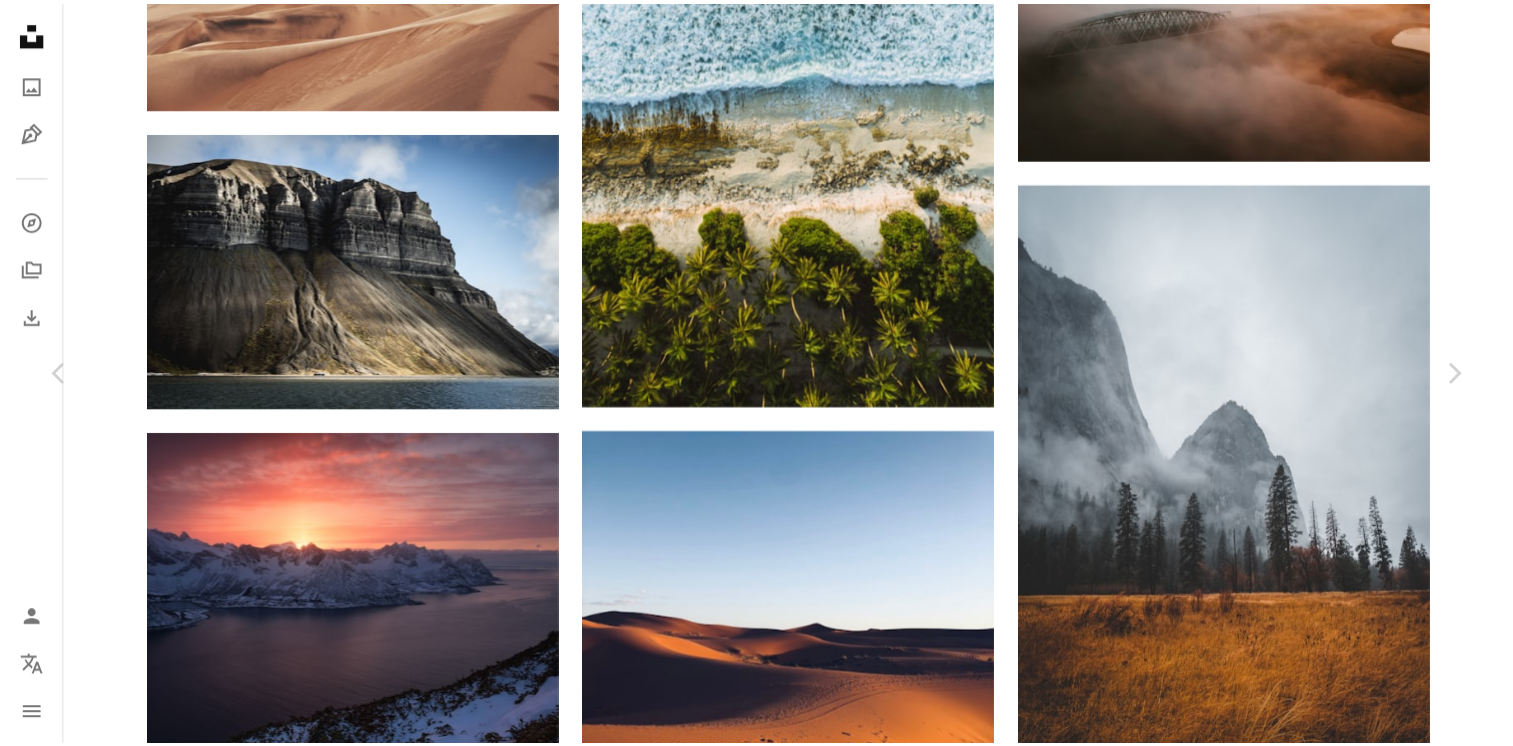 scroll, scrollTop: 19045, scrollLeft: 0, axis: vertical 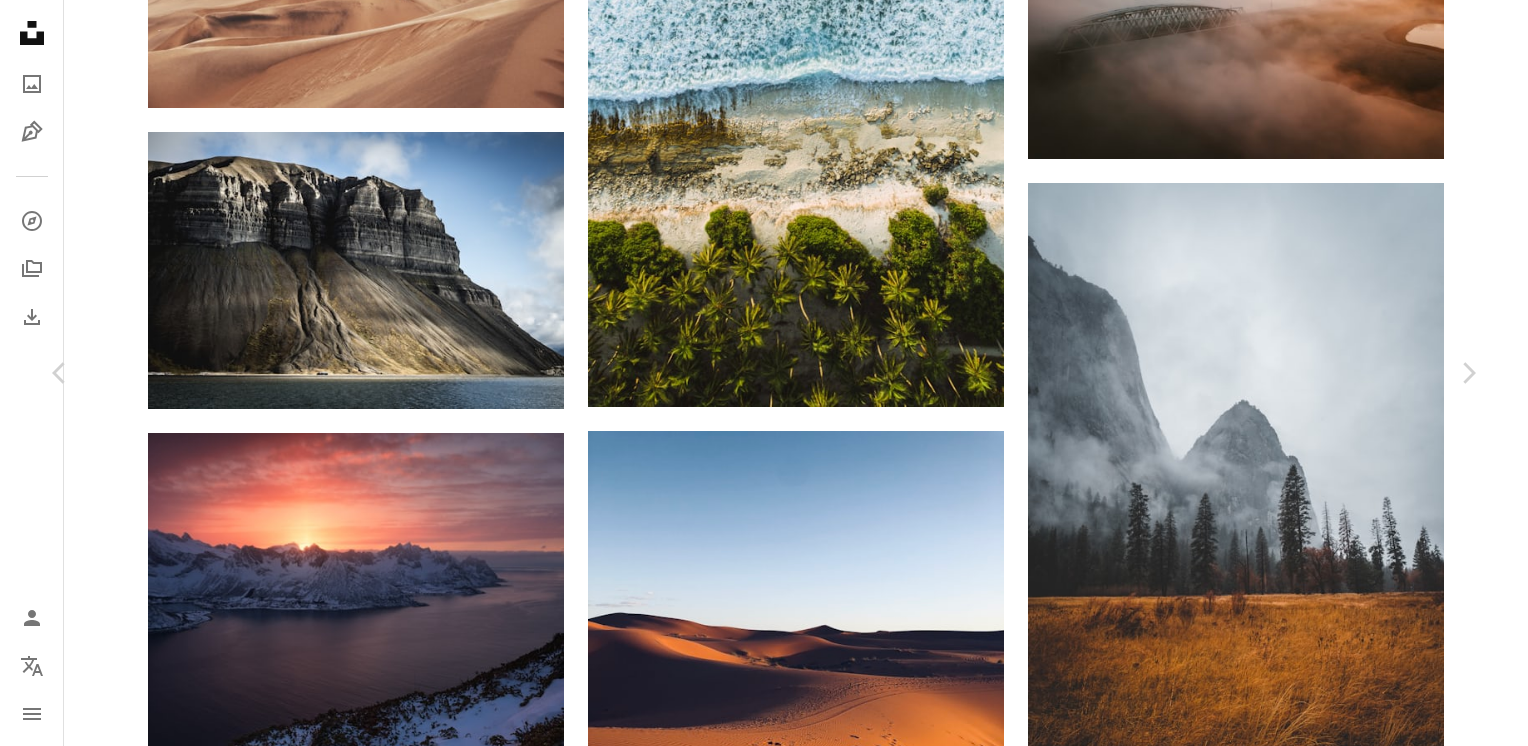 click on "An X shape" at bounding box center (20, 20) 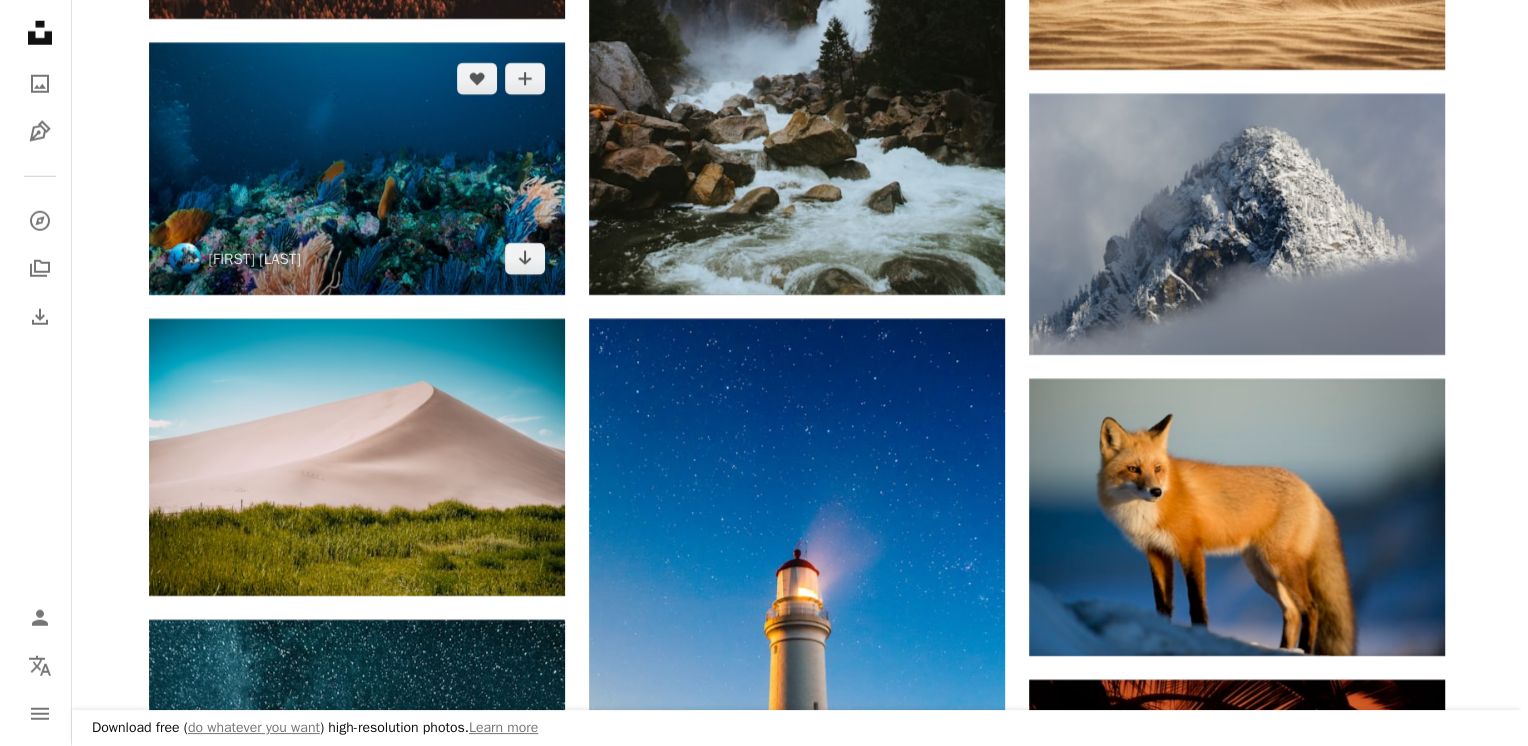 scroll, scrollTop: 13228, scrollLeft: 0, axis: vertical 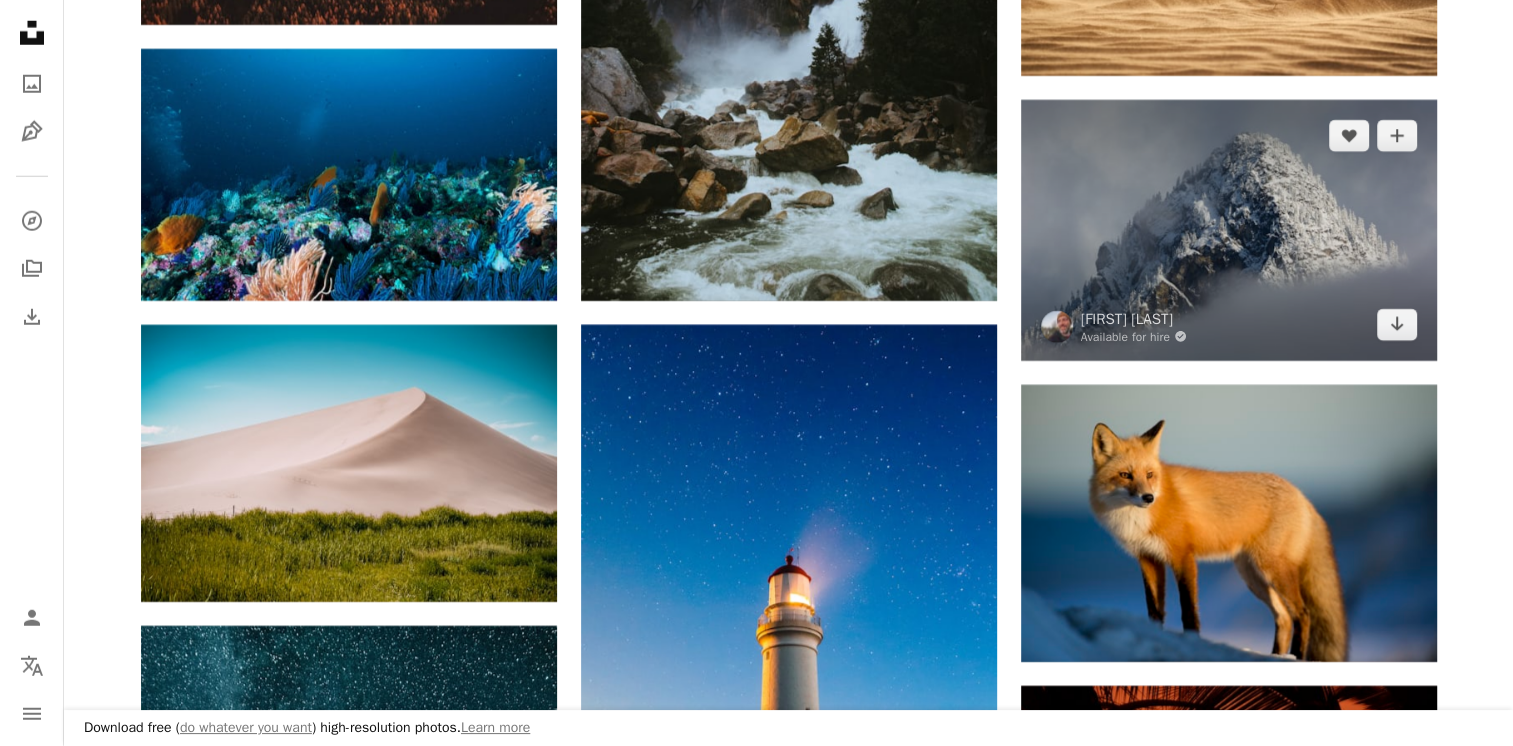 click at bounding box center (1229, 230) 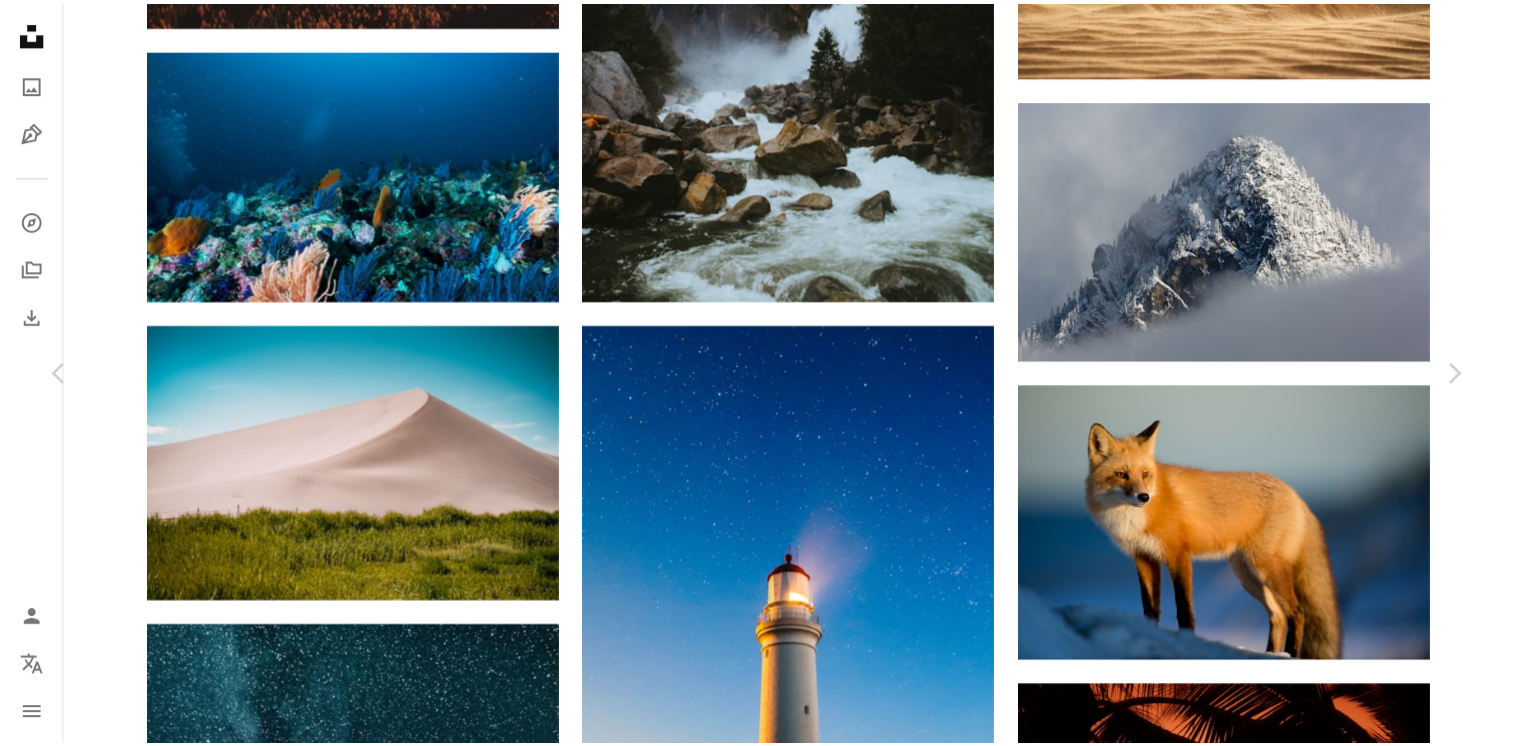 scroll, scrollTop: 6333, scrollLeft: 0, axis: vertical 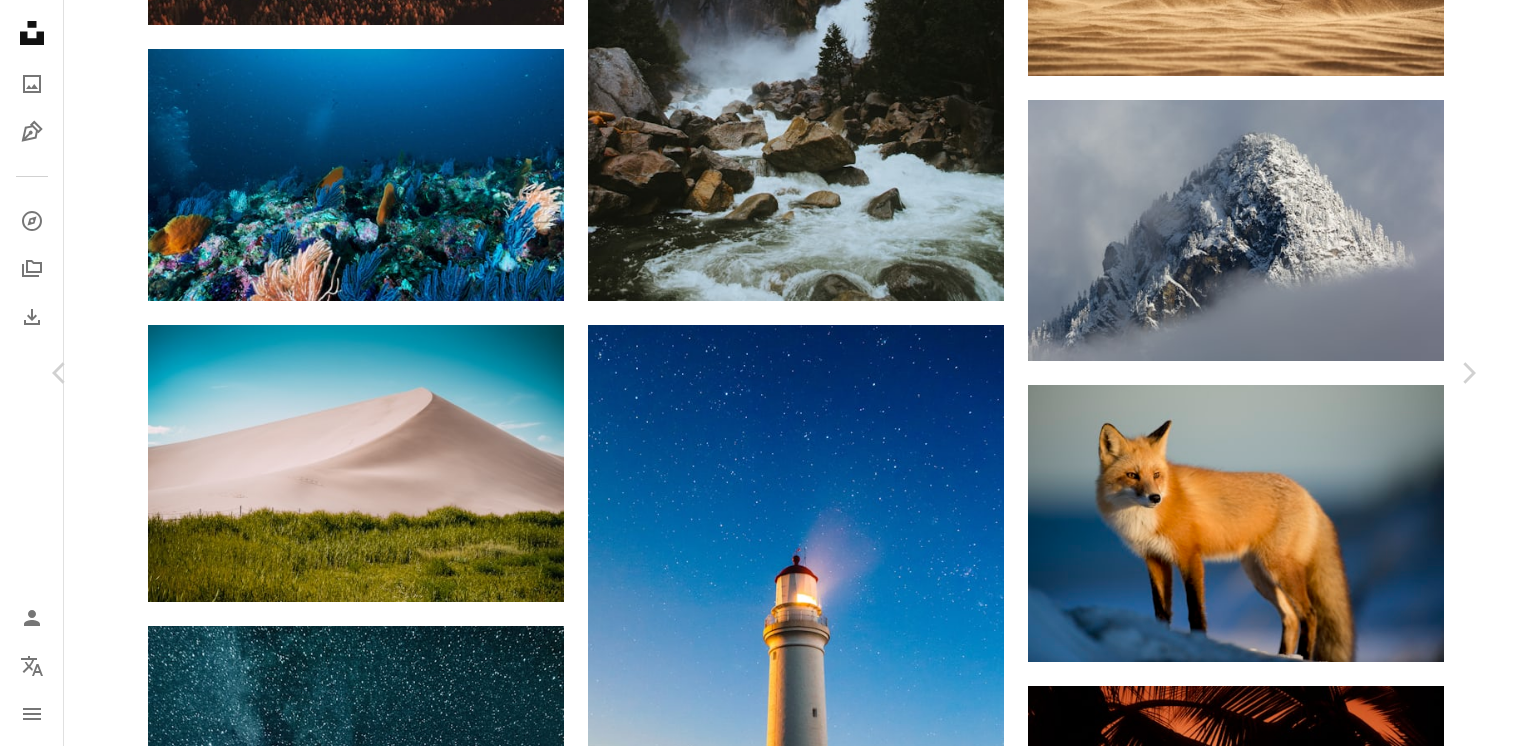 click on "An X shape" at bounding box center [20, 20] 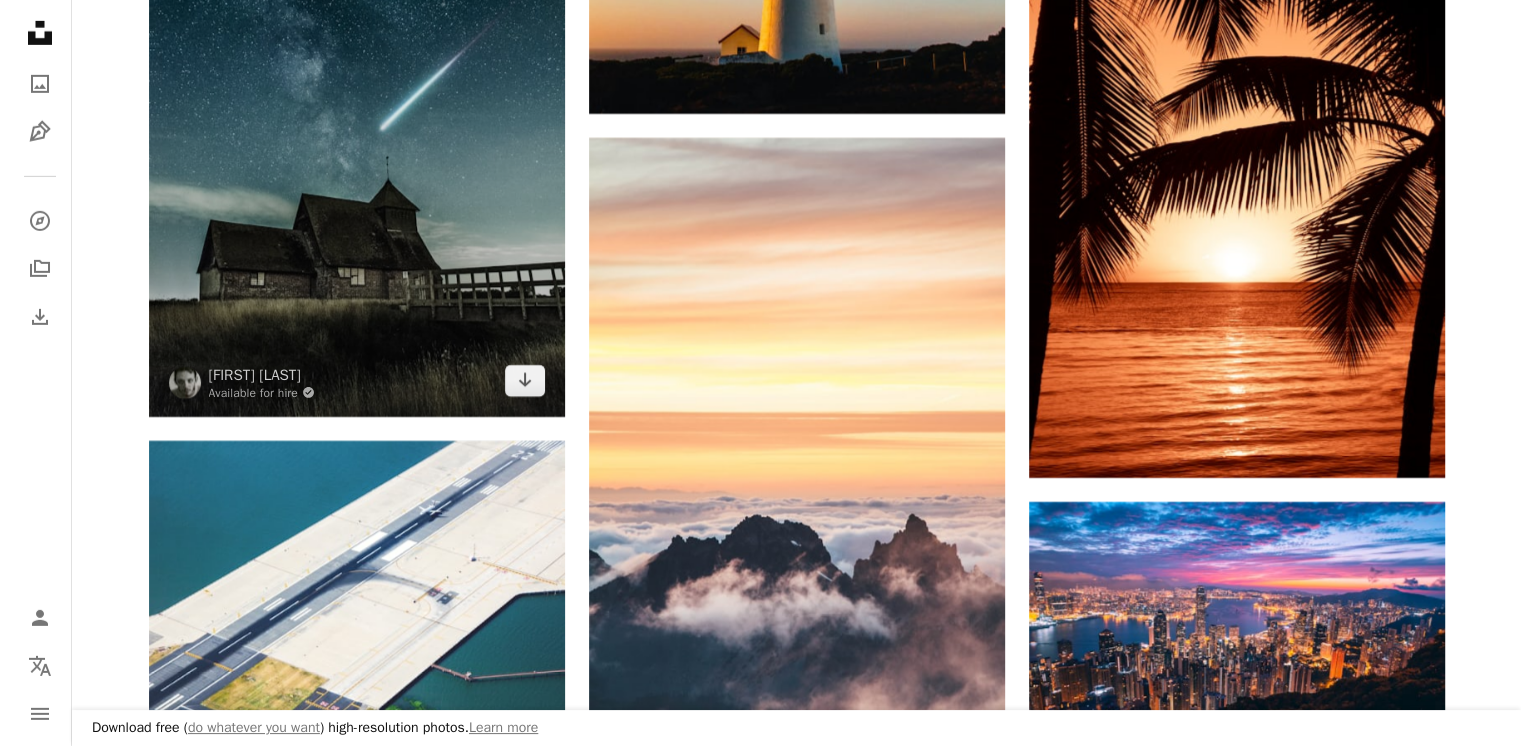scroll, scrollTop: 14061, scrollLeft: 0, axis: vertical 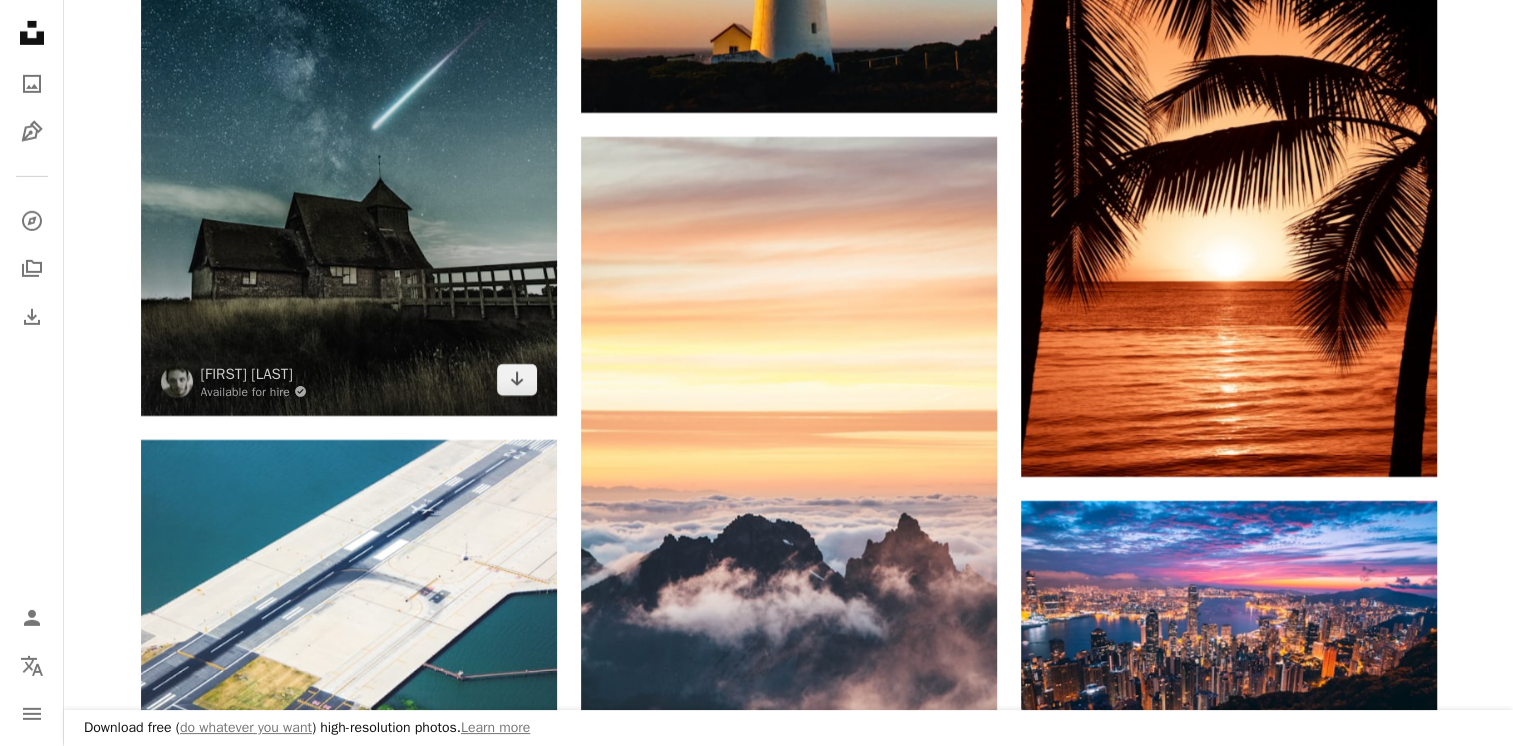 click at bounding box center (349, 104) 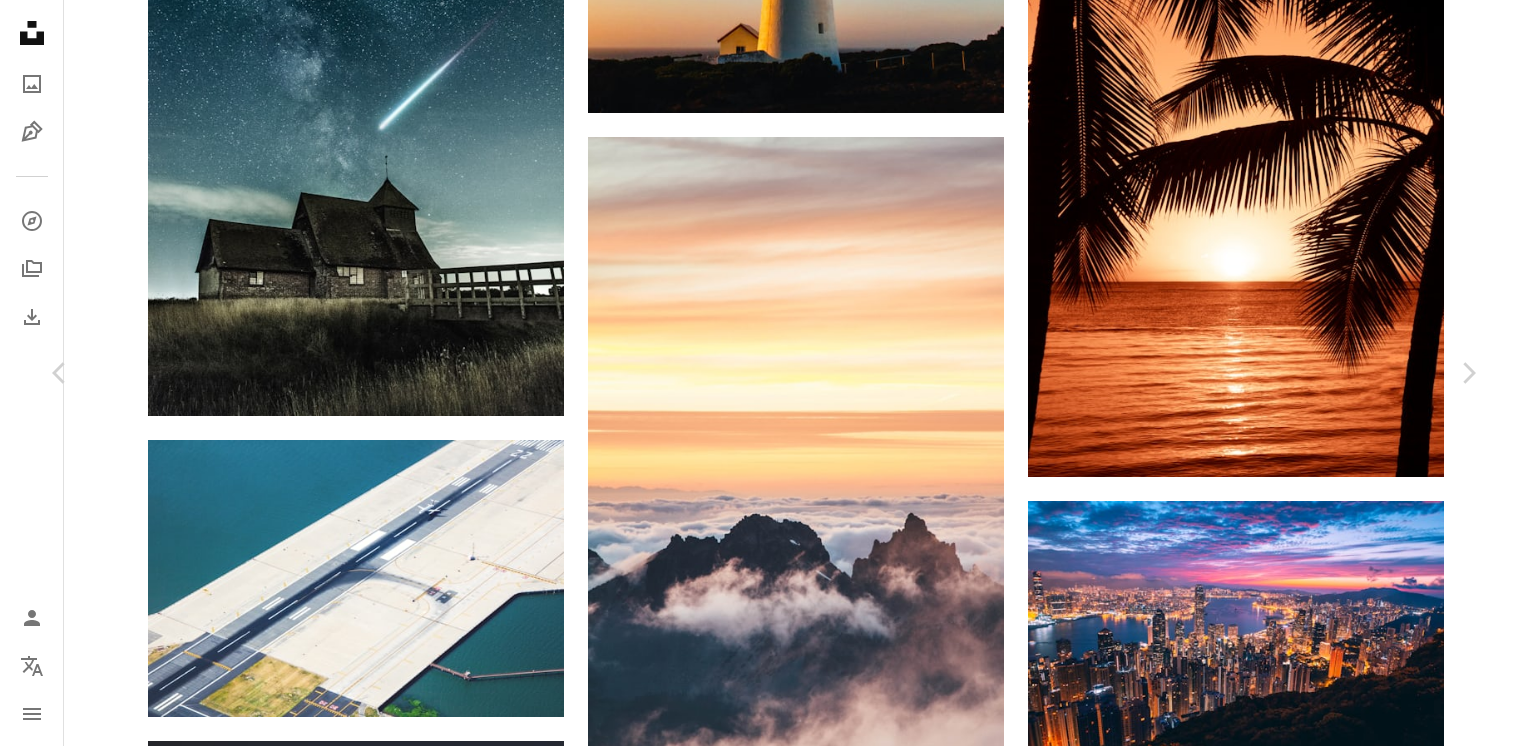 scroll, scrollTop: 833, scrollLeft: 0, axis: vertical 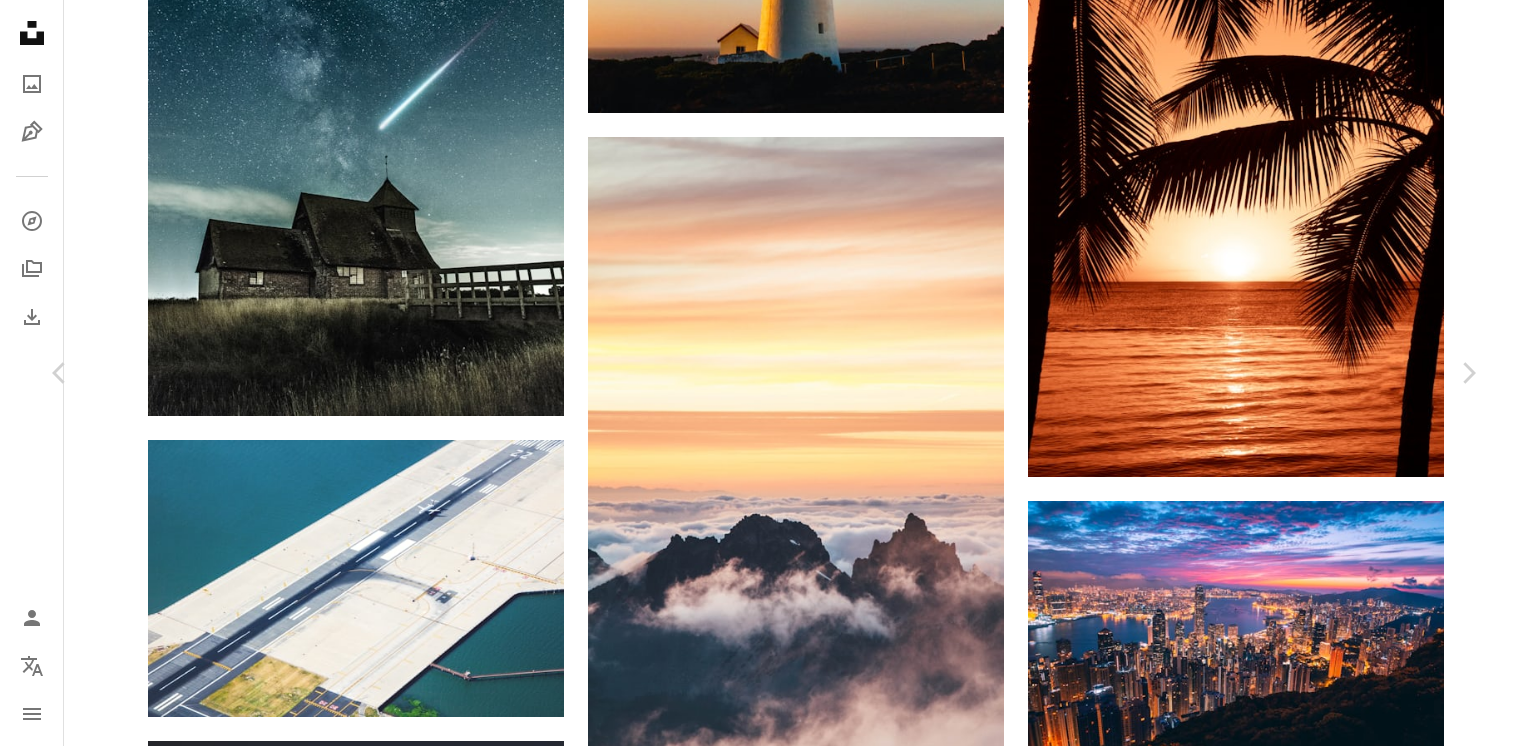 click at bounding box center [914, 5545] 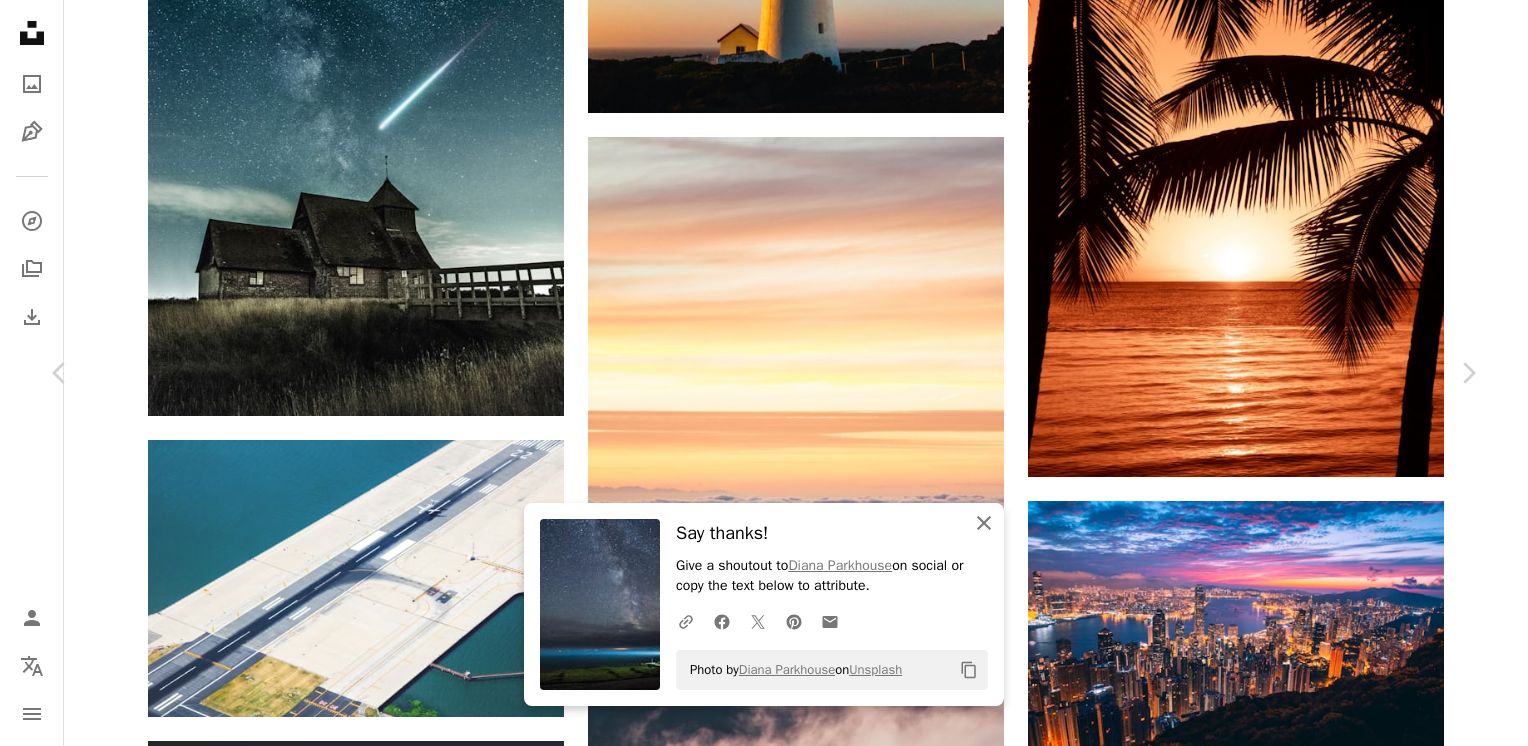 click 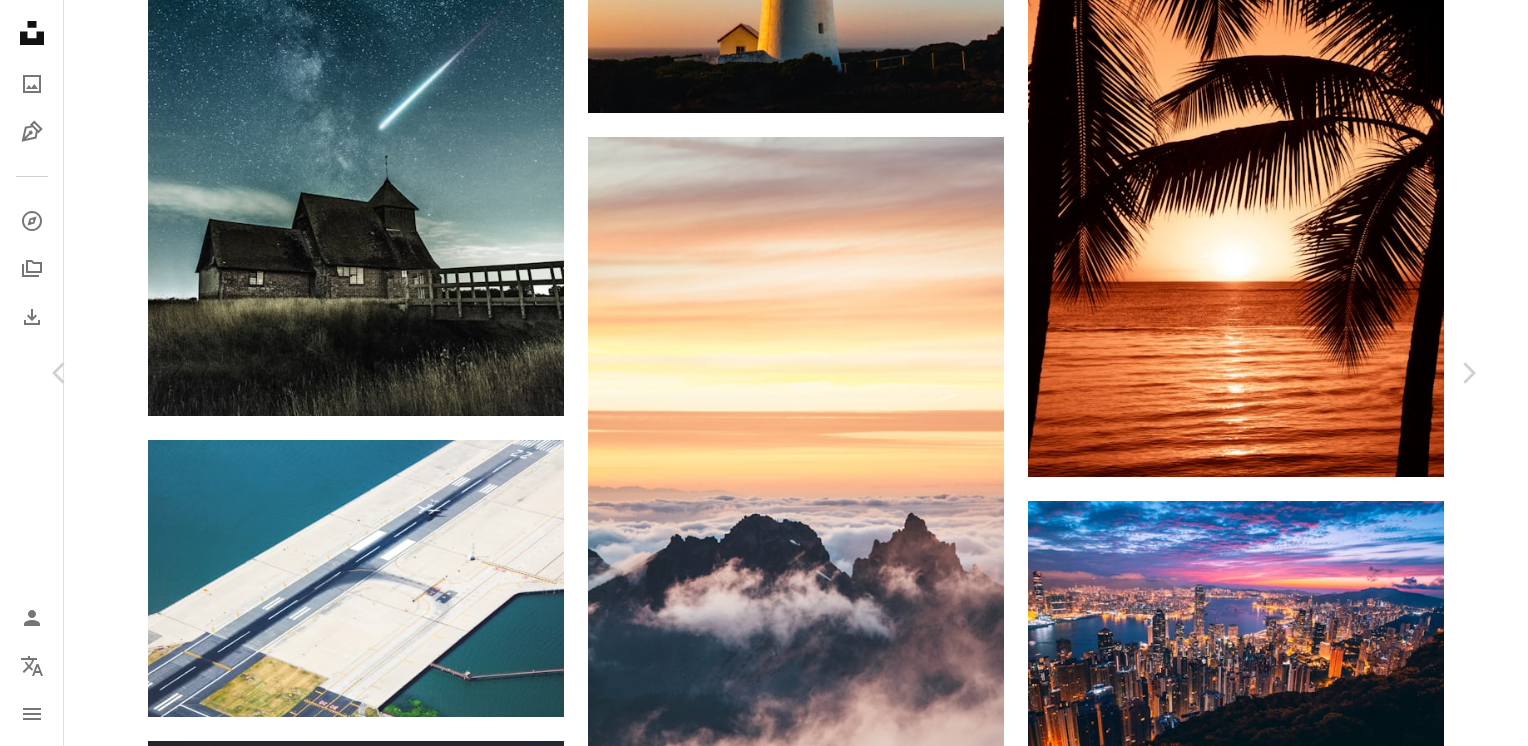 scroll, scrollTop: 7882, scrollLeft: 0, axis: vertical 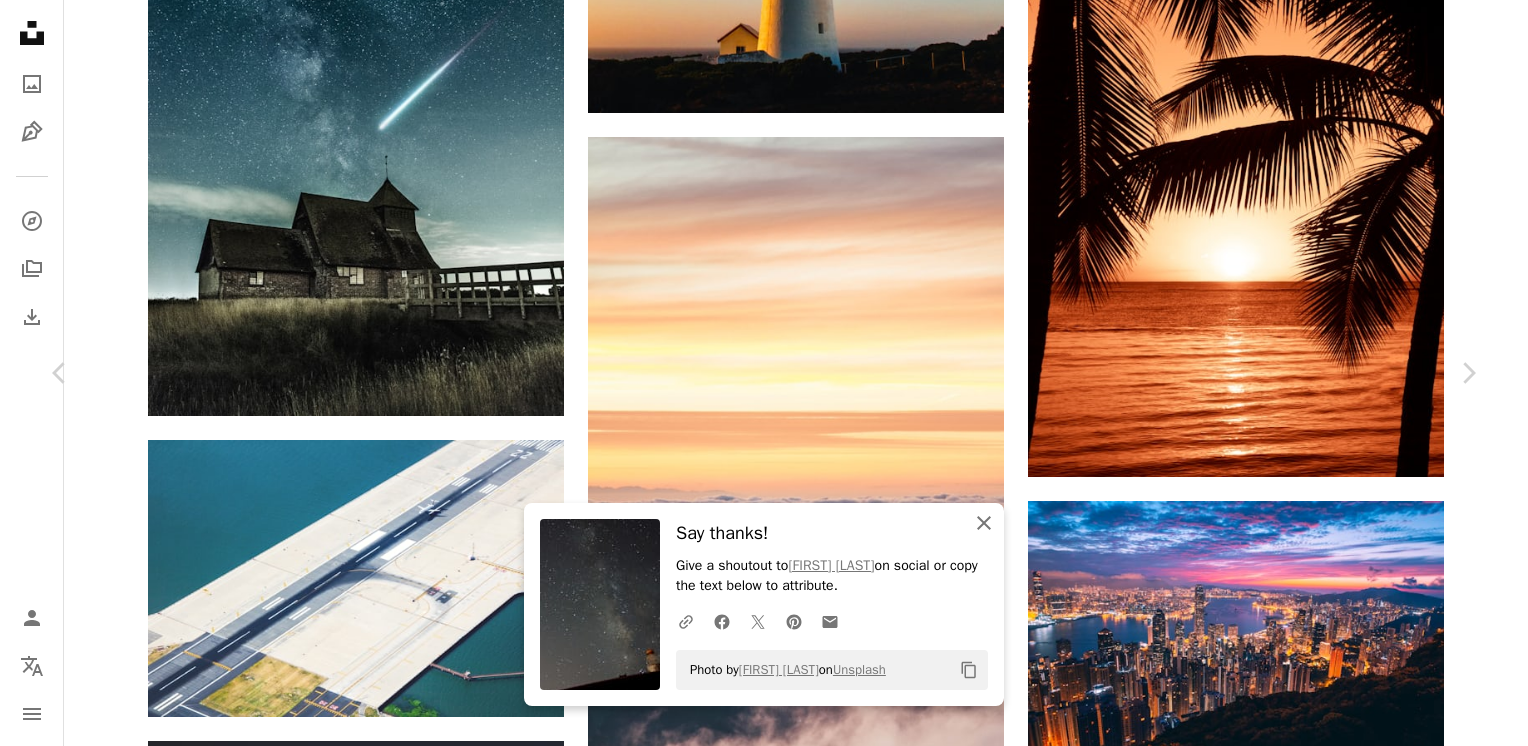 click on "An X shape" 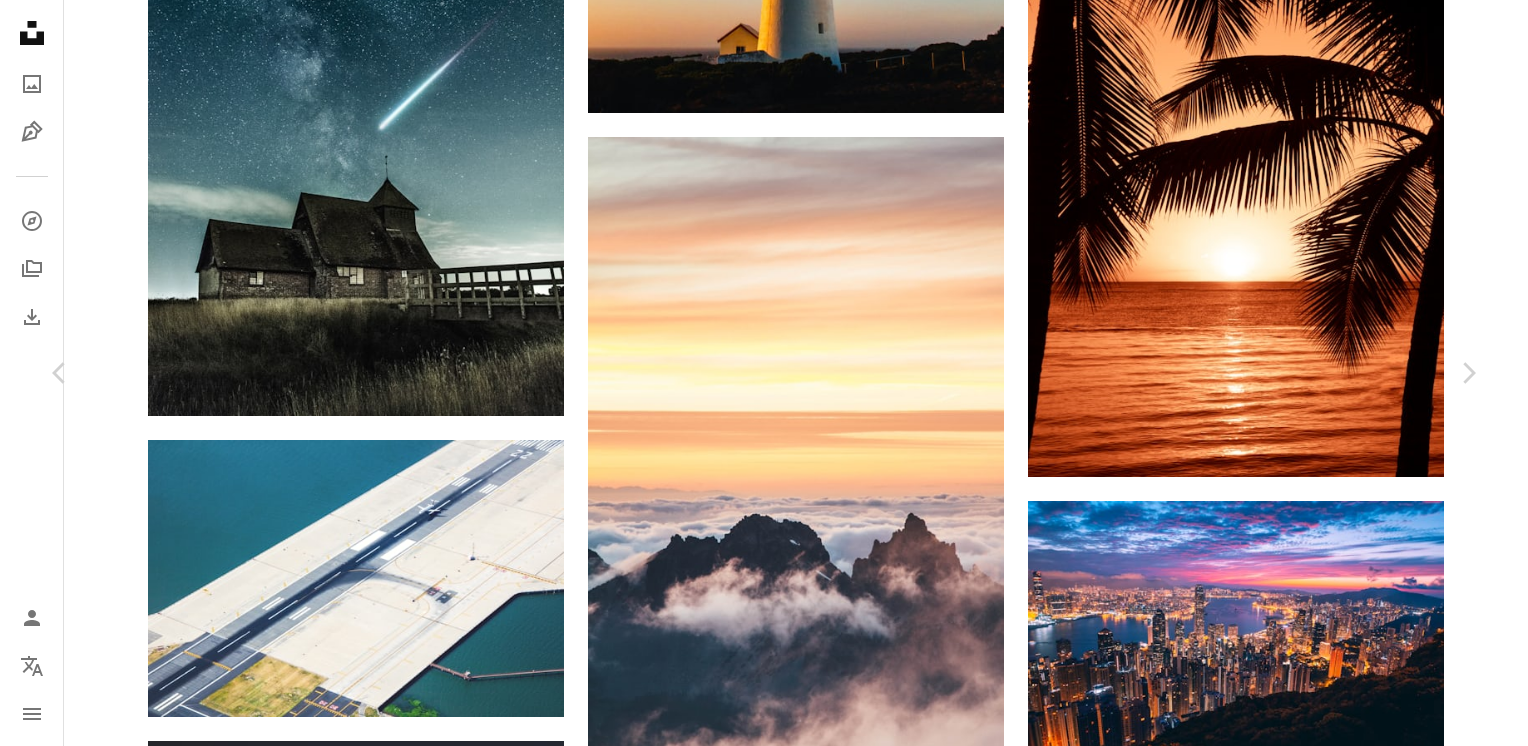 scroll, scrollTop: 12269, scrollLeft: 0, axis: vertical 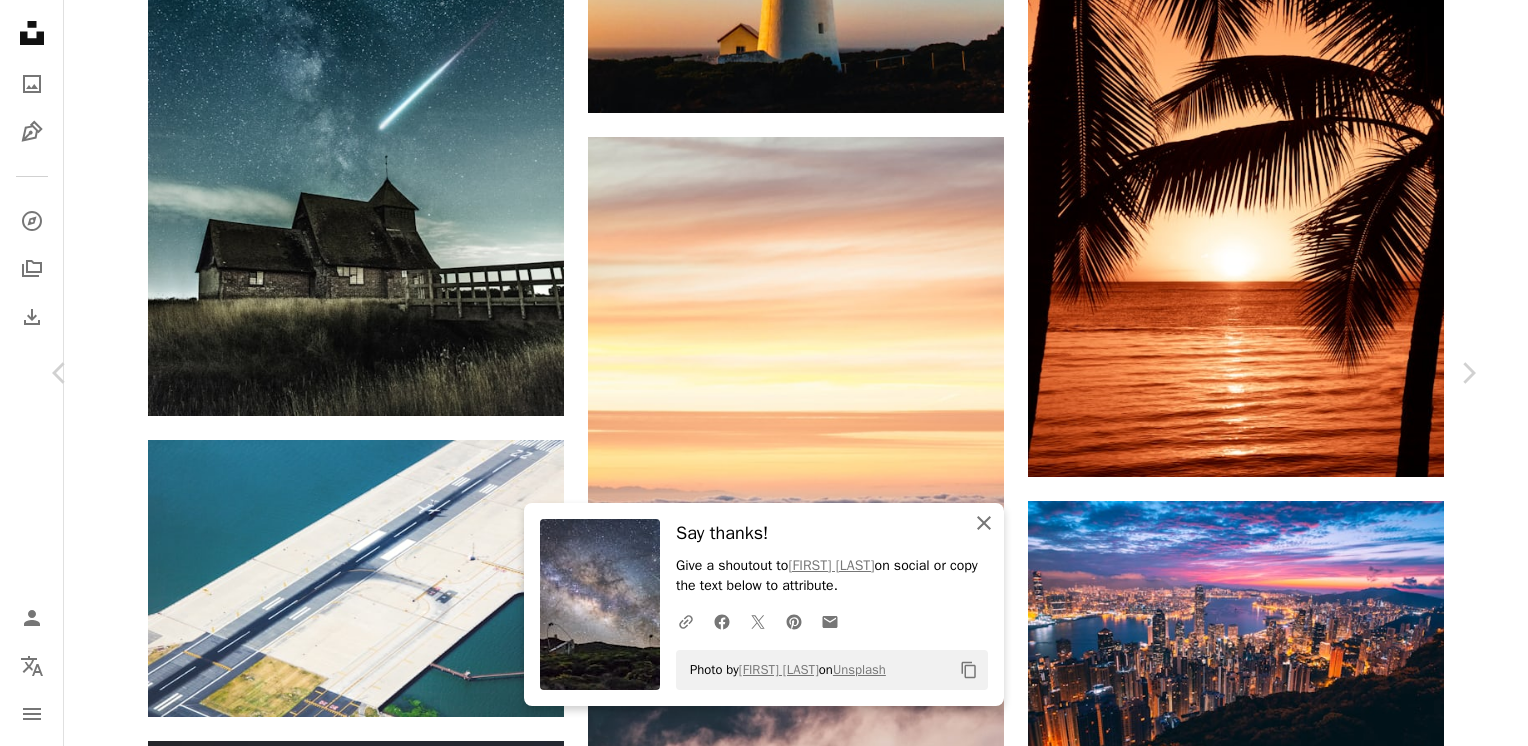 drag, startPoint x: 976, startPoint y: 528, endPoint x: 998, endPoint y: 493, distance: 41.340054 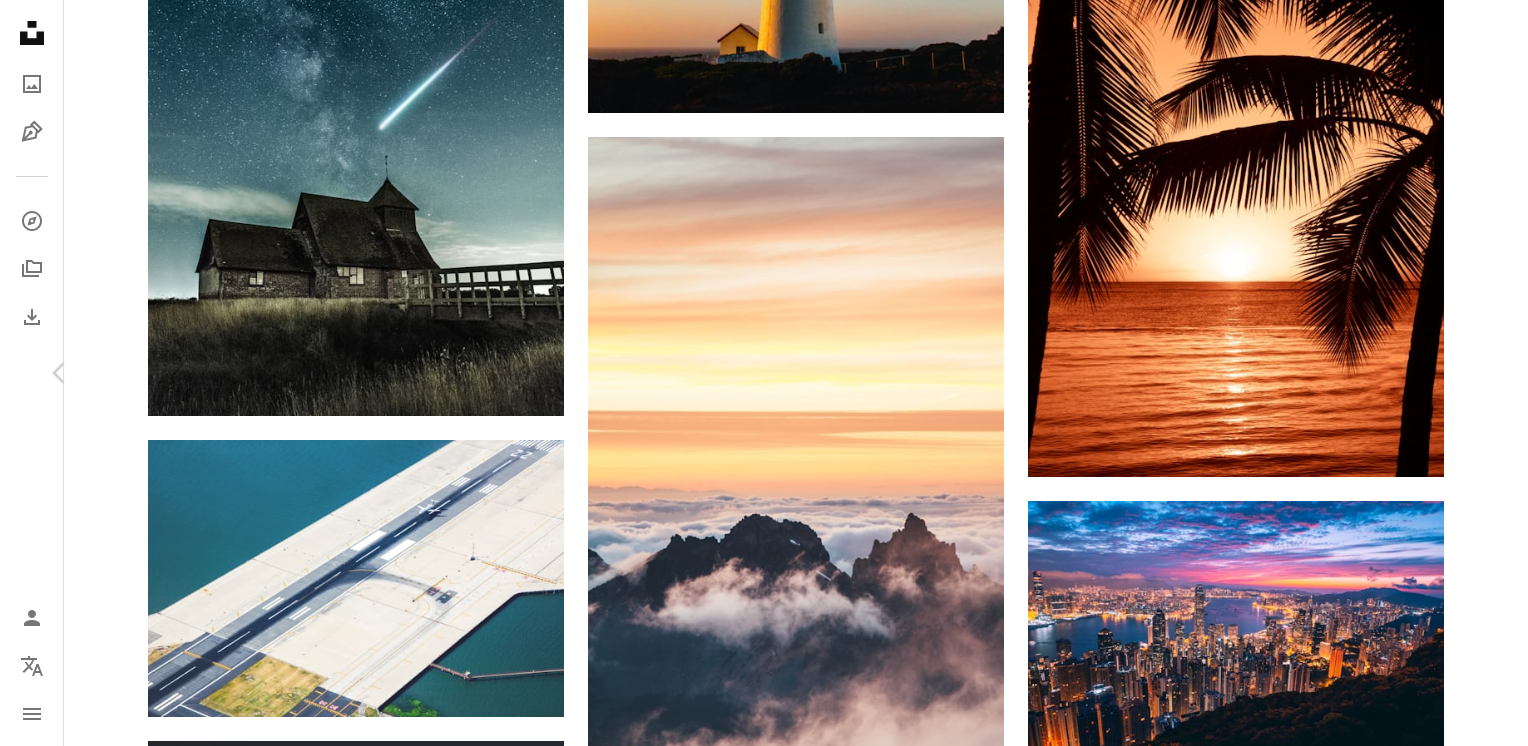 scroll, scrollTop: 14656, scrollLeft: 0, axis: vertical 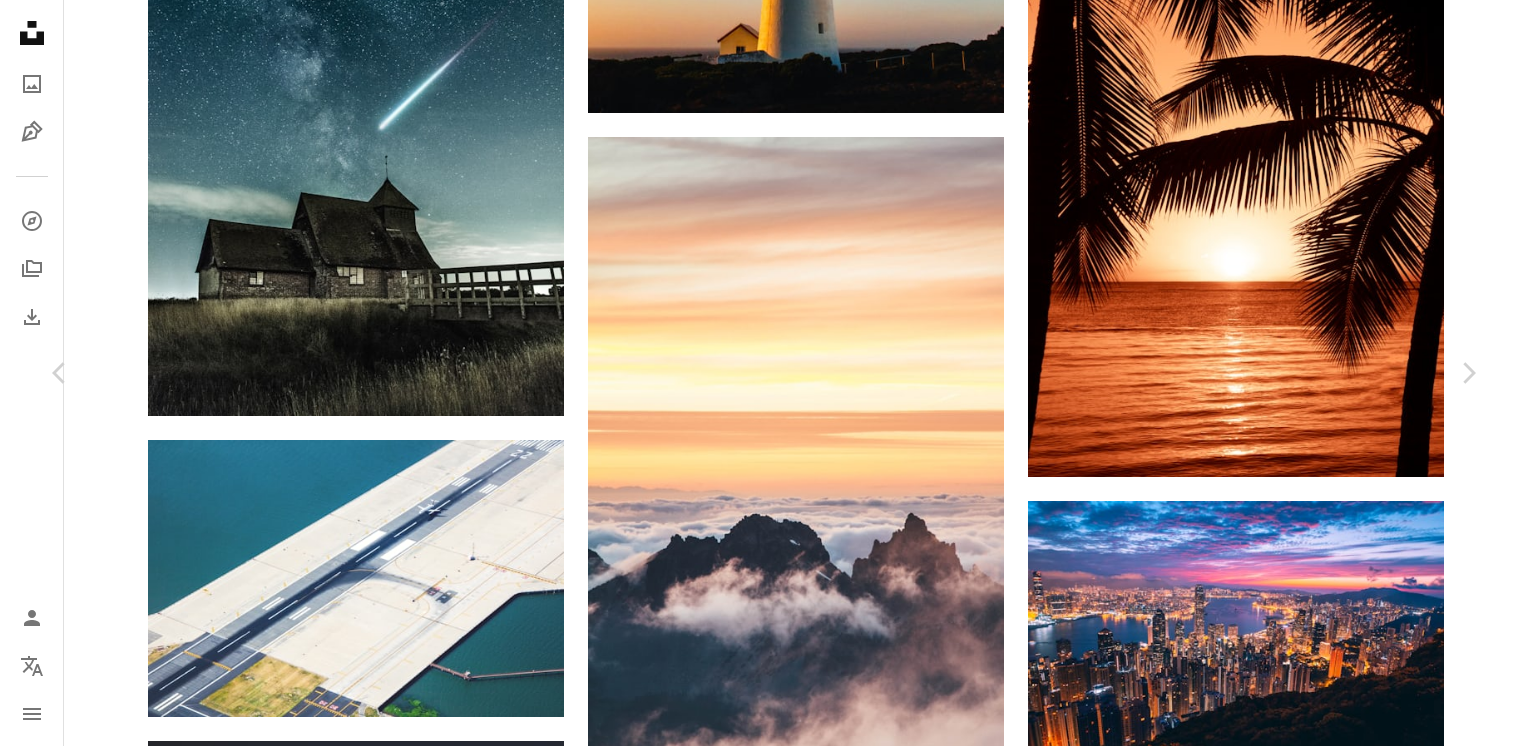 click on "An X shape" at bounding box center [20, 20] 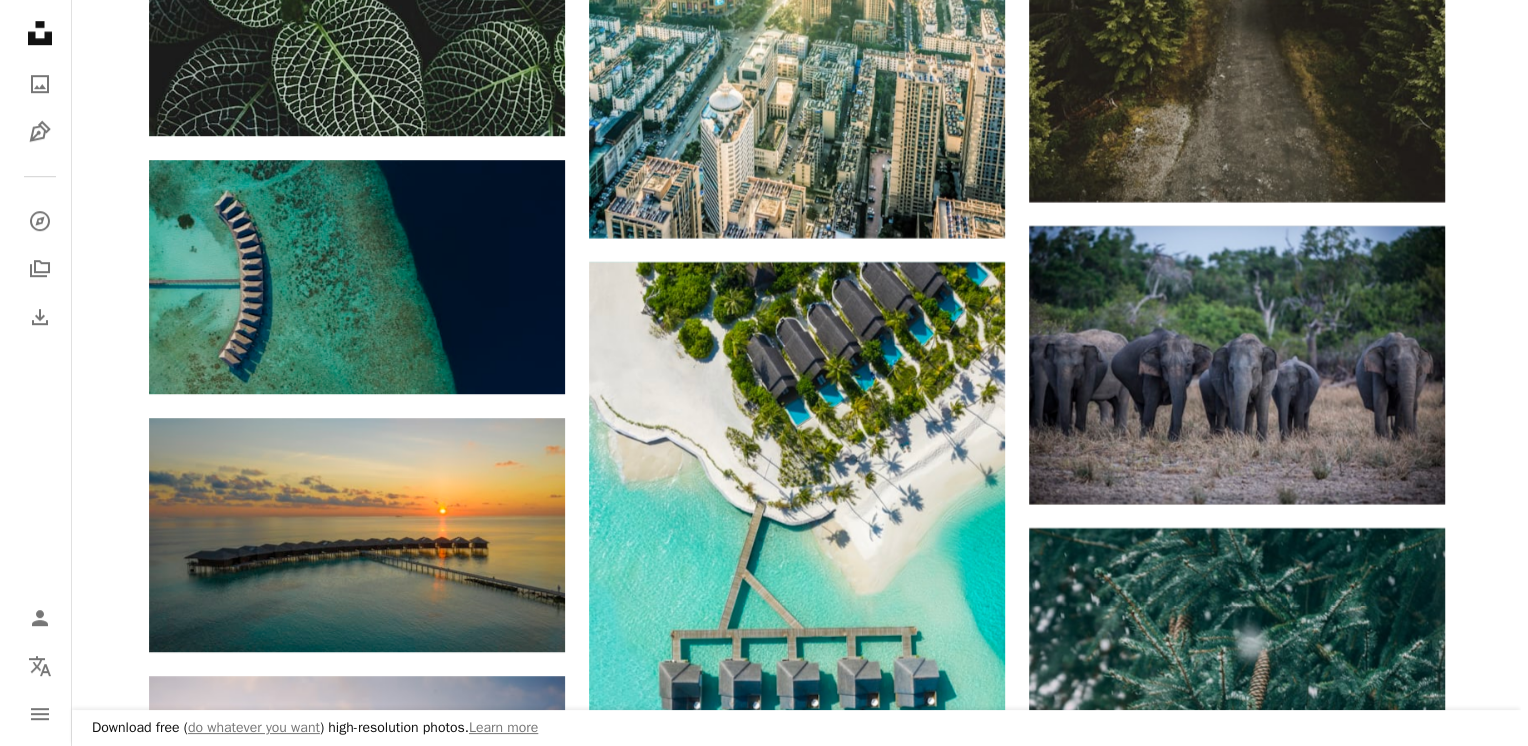 scroll, scrollTop: 16561, scrollLeft: 0, axis: vertical 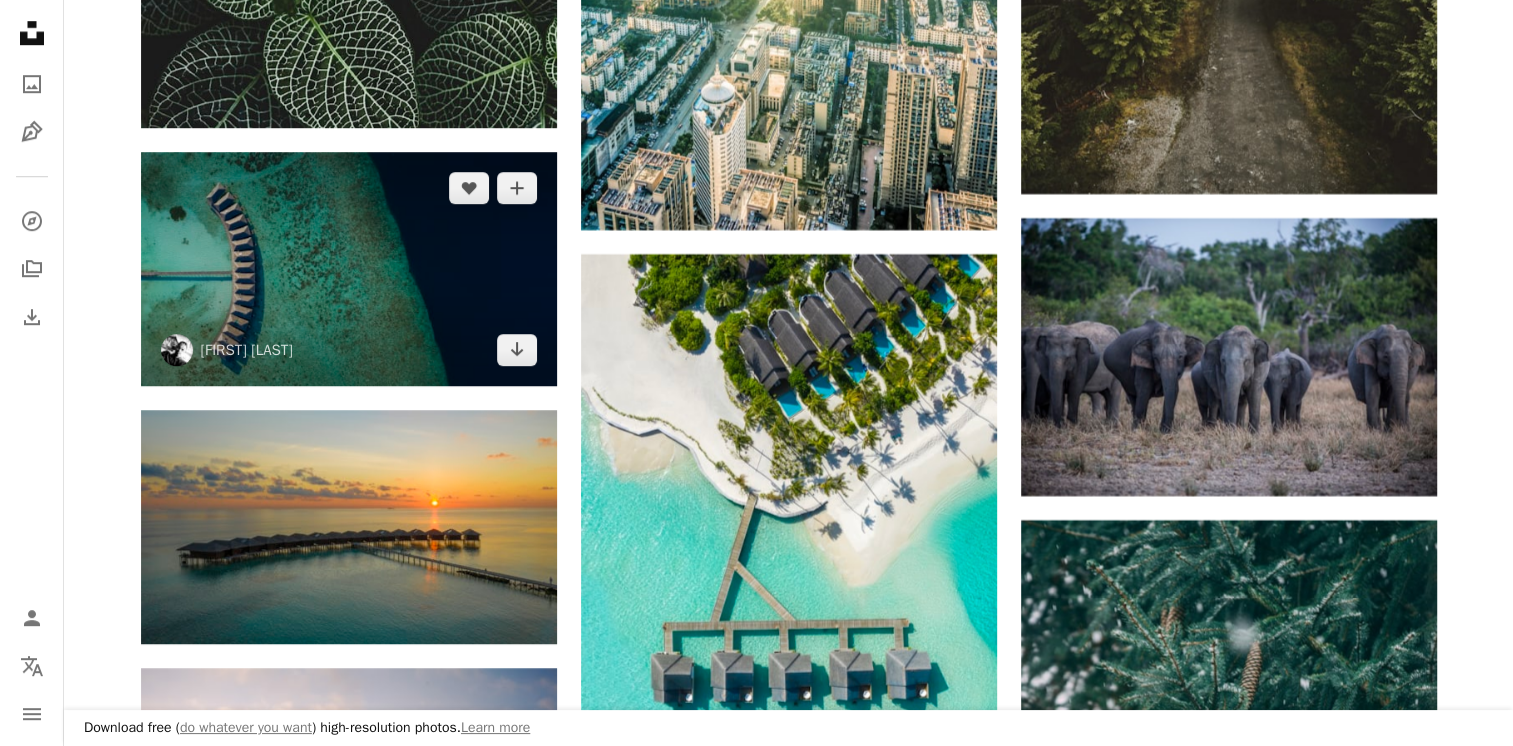 click at bounding box center (349, 269) 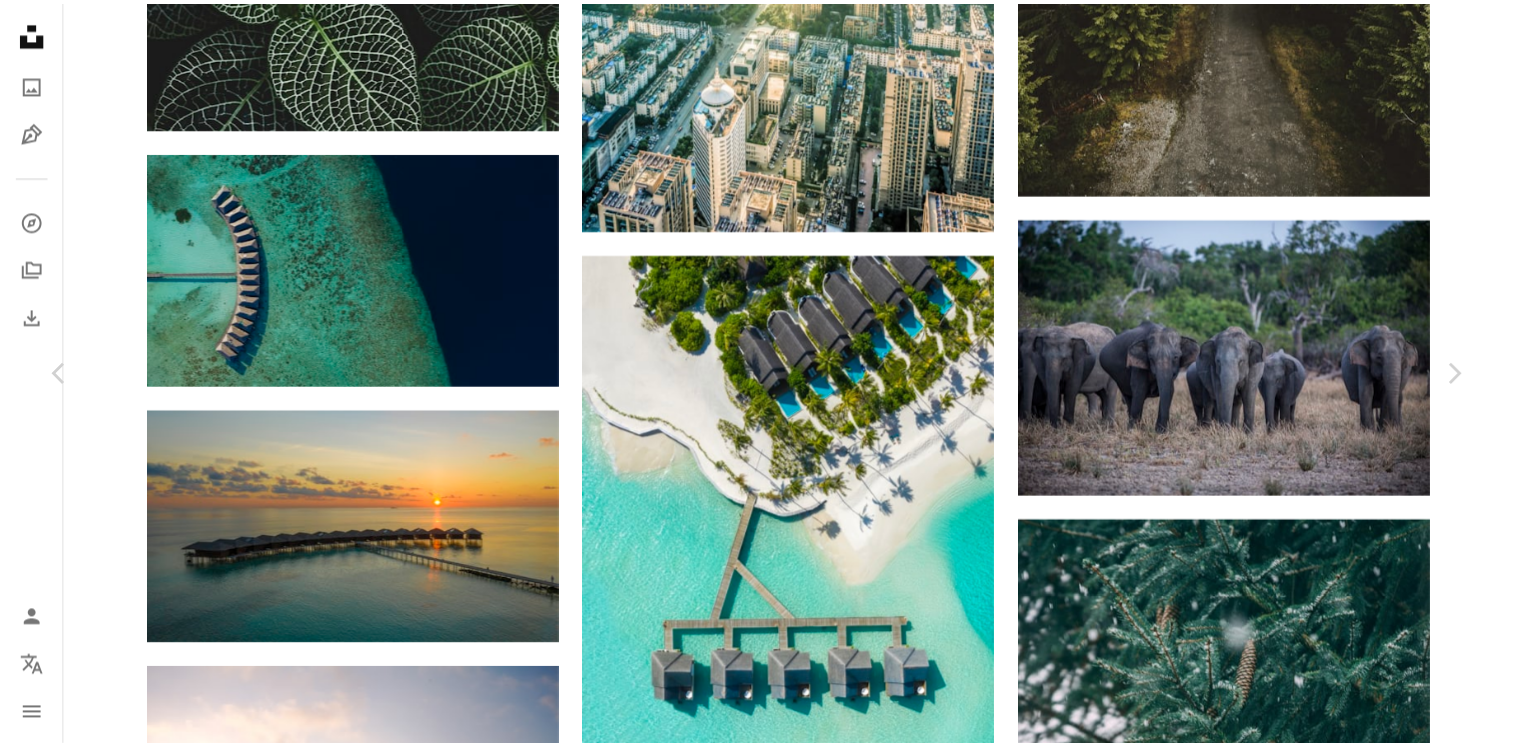 scroll, scrollTop: 2666, scrollLeft: 0, axis: vertical 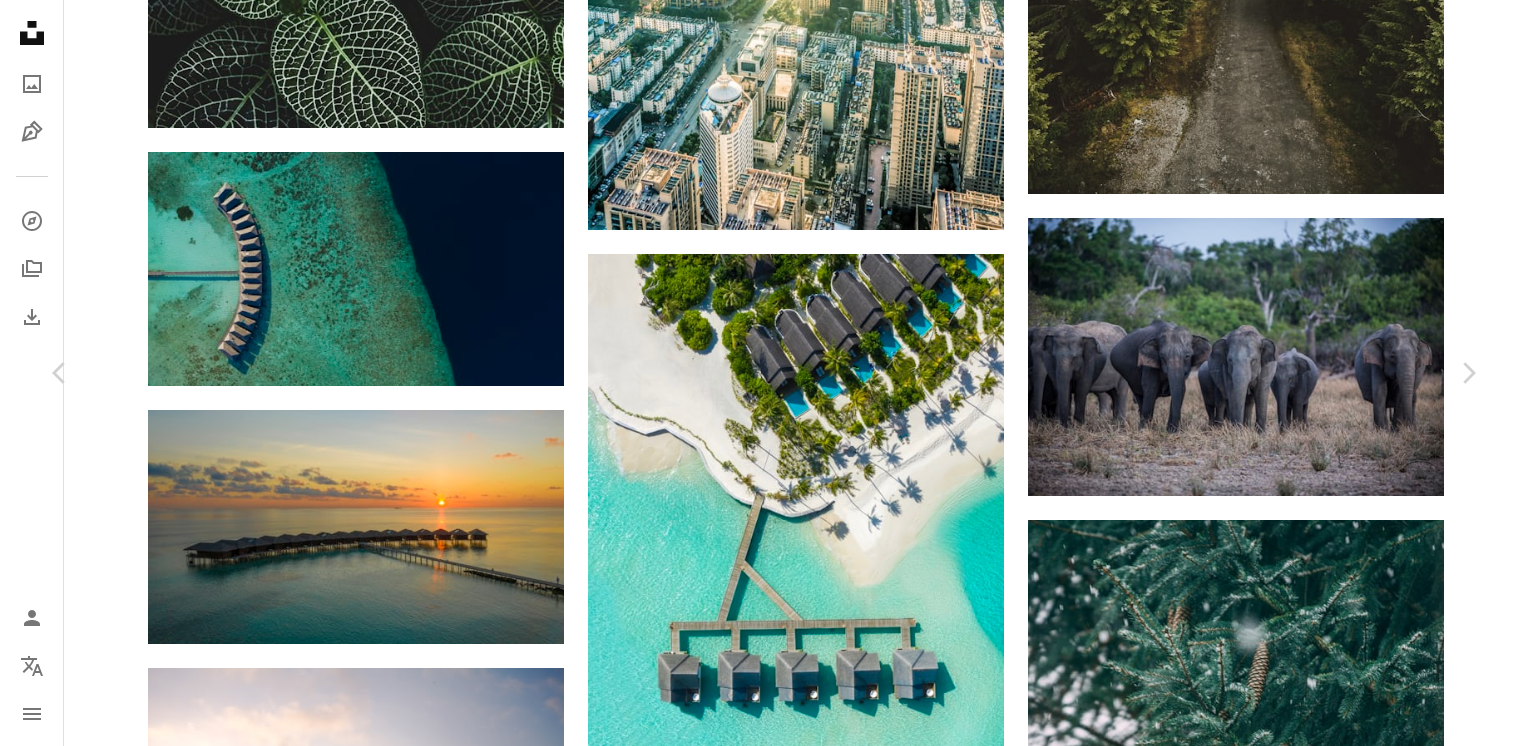 click on "An X shape" at bounding box center (20, 20) 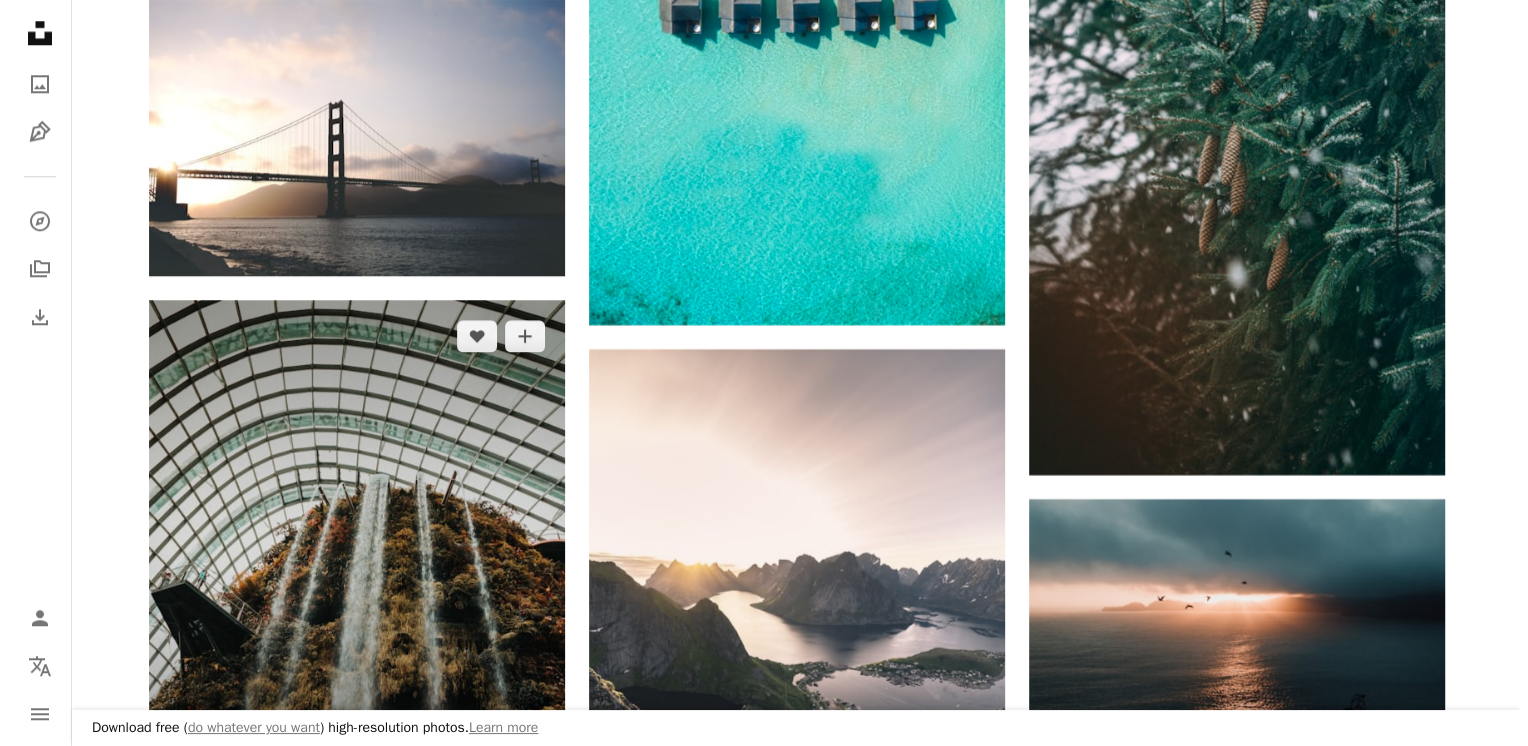 scroll, scrollTop: 17395, scrollLeft: 0, axis: vertical 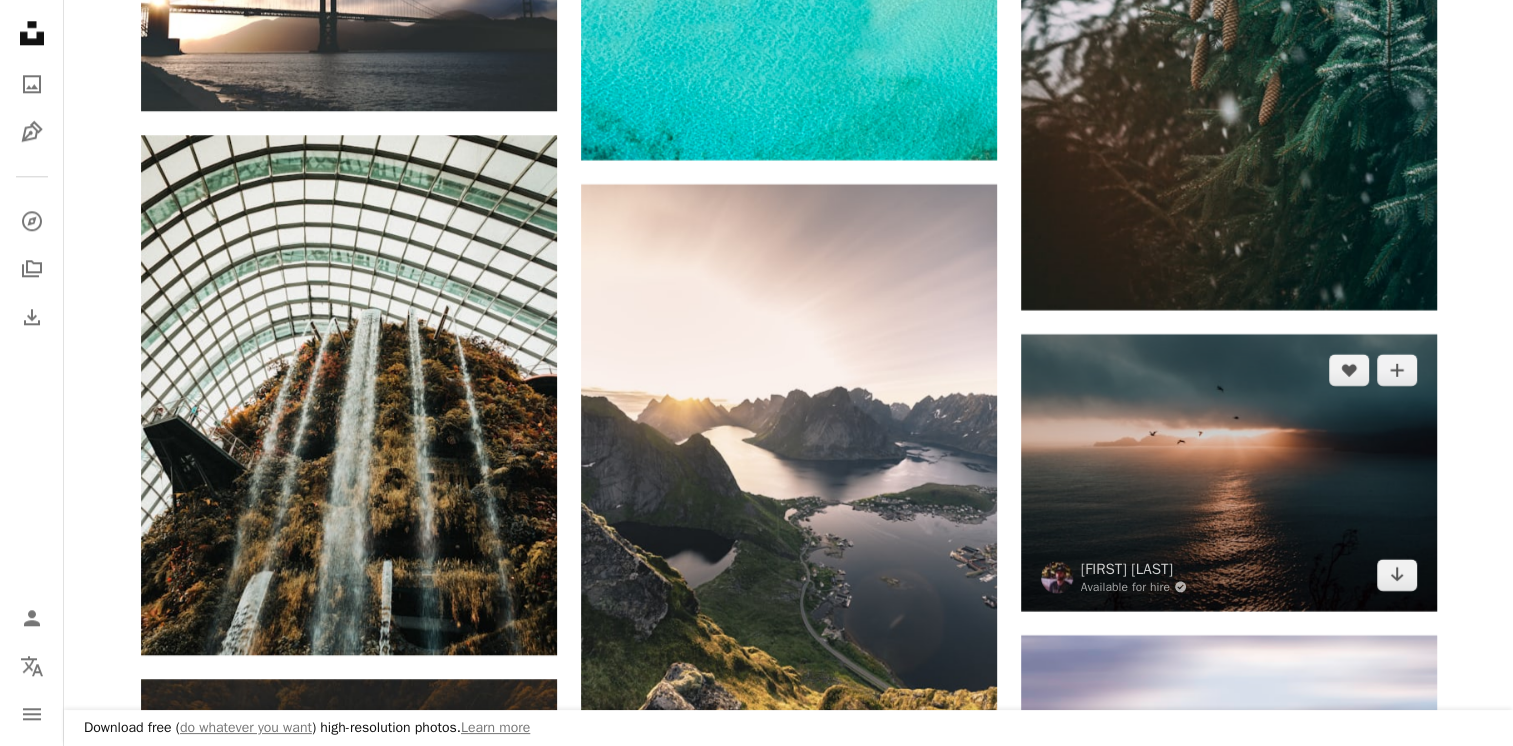 click at bounding box center (1229, 472) 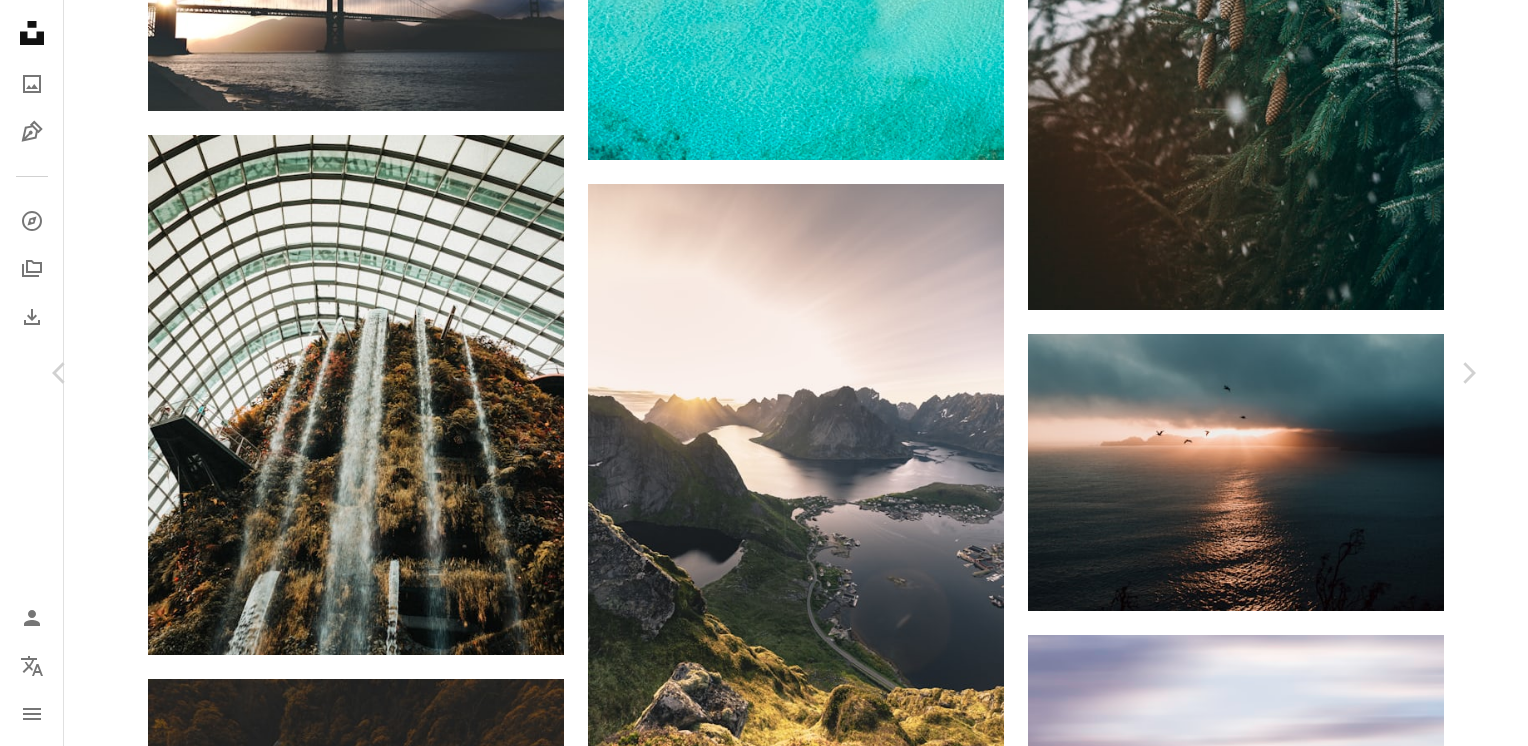 scroll, scrollTop: 6000, scrollLeft: 0, axis: vertical 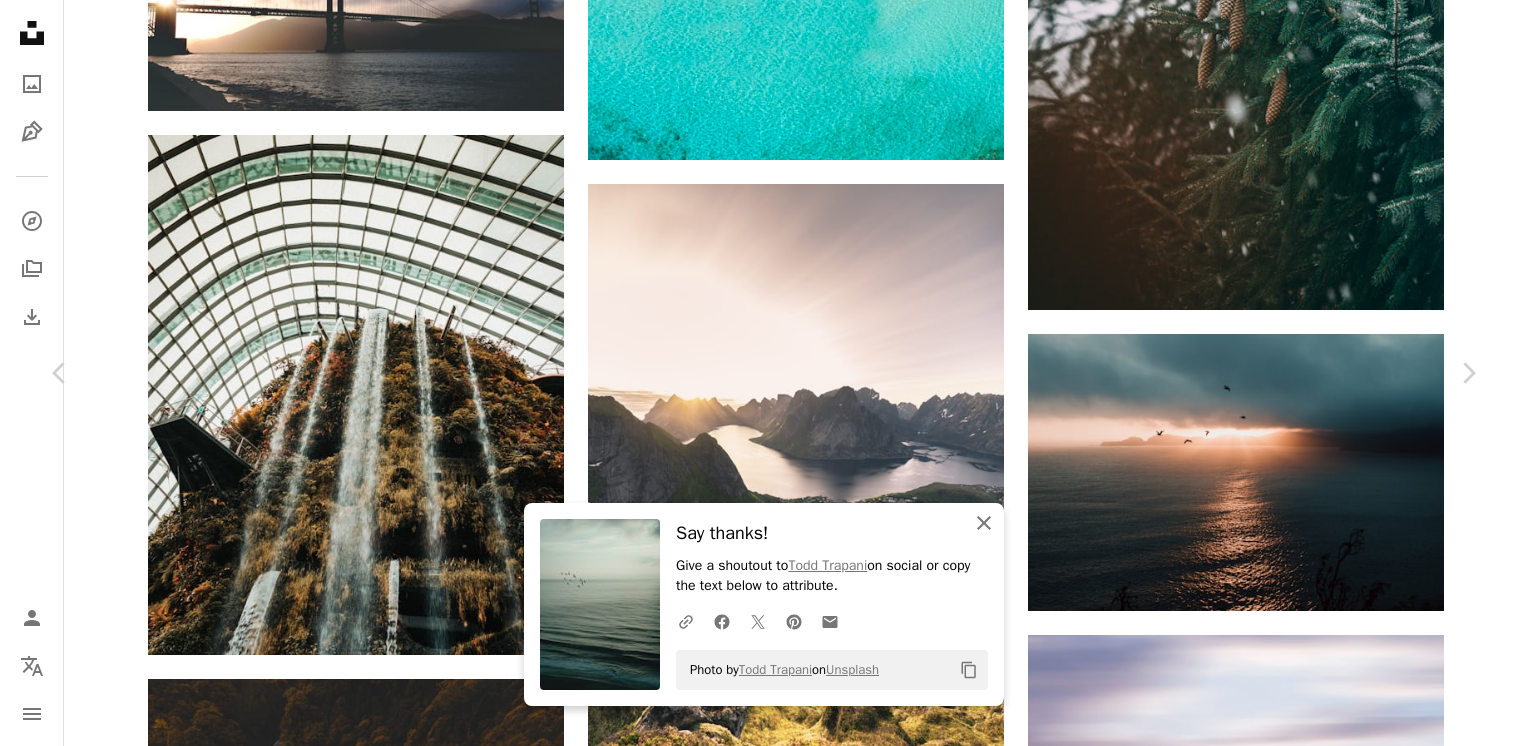click 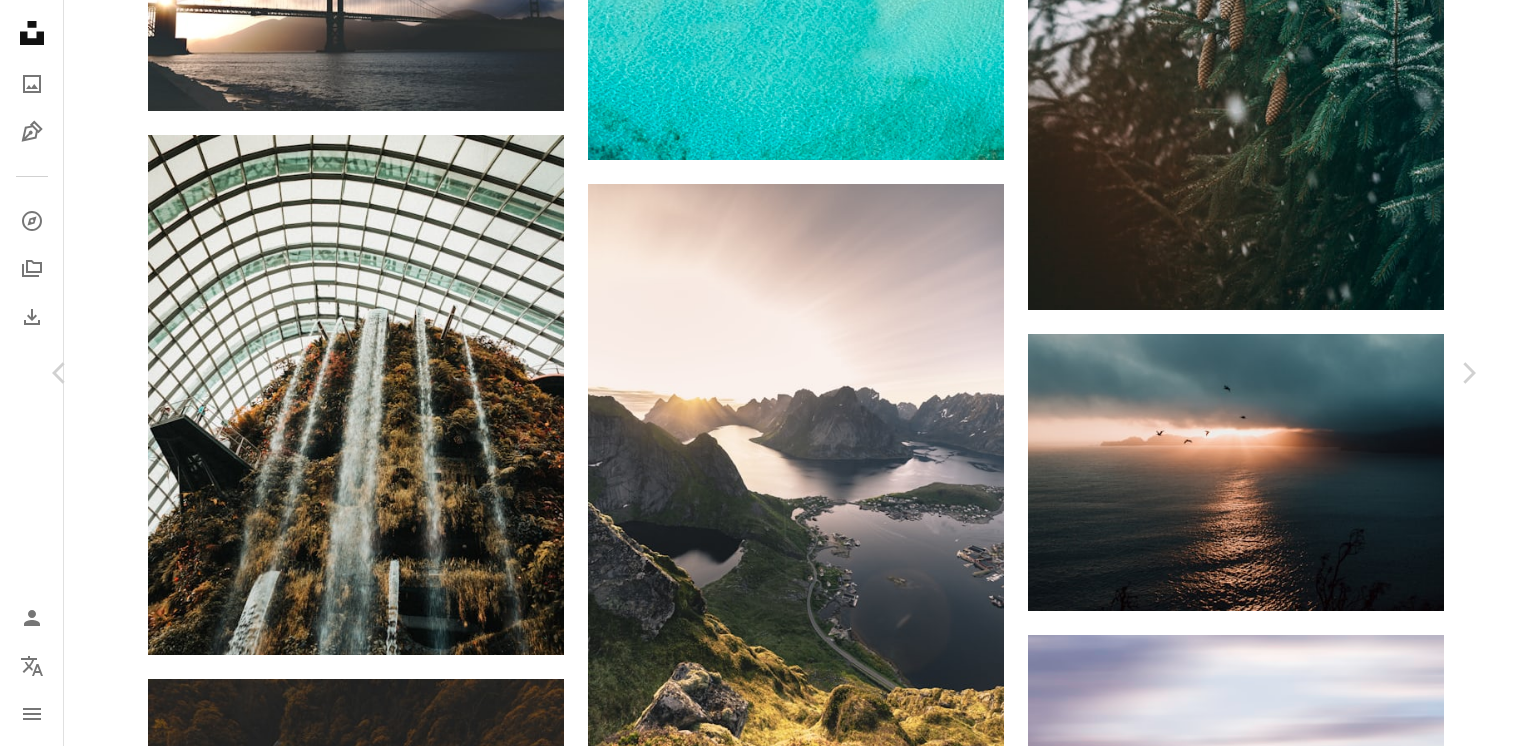 click on "Unsplash logo Unsplash Home A photo Pen Tool A compass A stack of folders Download Person Localization icon navigation menu A magnifying glass Visual search Get Unsplash+ Log in Submit an image Browse premium images on iStock  |  20% off at iStock  ↗ Browse premium images on iStock 20% off at iStock  ↗ View more  ↗ View more on iStock  ↗ Unsplash › Explore › HD Wallpapers HD Wallpapers Choose from the highest quality selection of high-definition wallpapers–all submitted by our talented community of contributors. Free to download and use for your mobile and desktop screens. Popular categories Chevron right HD Android Wallpapers HD Animals Wallpapers HD App Wallpapers HD Art Wallpapers HD Cars Wallpapers HD Color Wallpapers HD Company Wallpapers HD Cool Wallpapers HD Cute Wallpapers HD Design Wallpapers HD Desktop Wallpapers HD Feeling Wallpapers HD Screen Wallpapers HD Travel Wallpapers HD iPhone Wallpapers HD Phone Wallpapers HD Nature Wallpapers HD People Wallpapers HD Event Wallpapers A heart" at bounding box center (764, -6314) 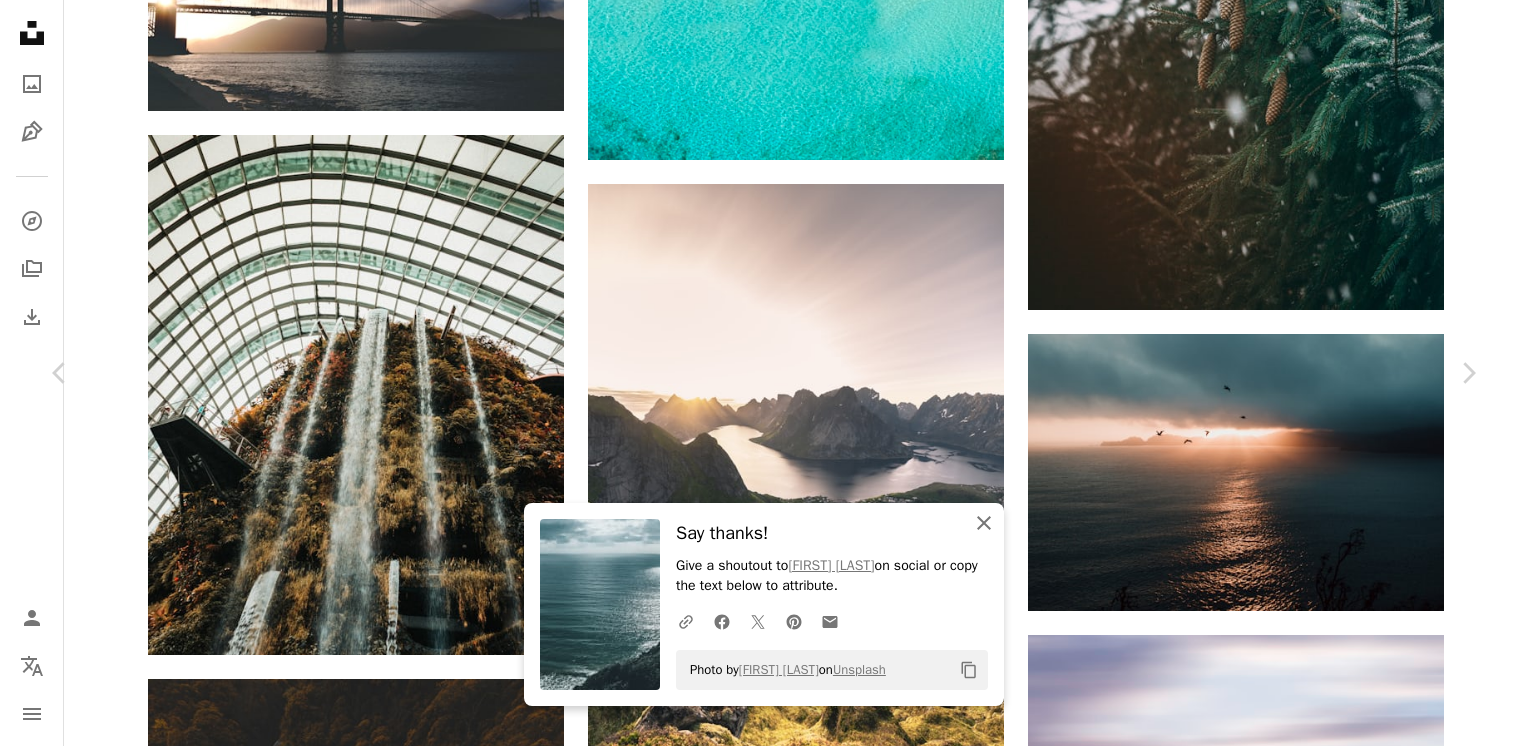 click 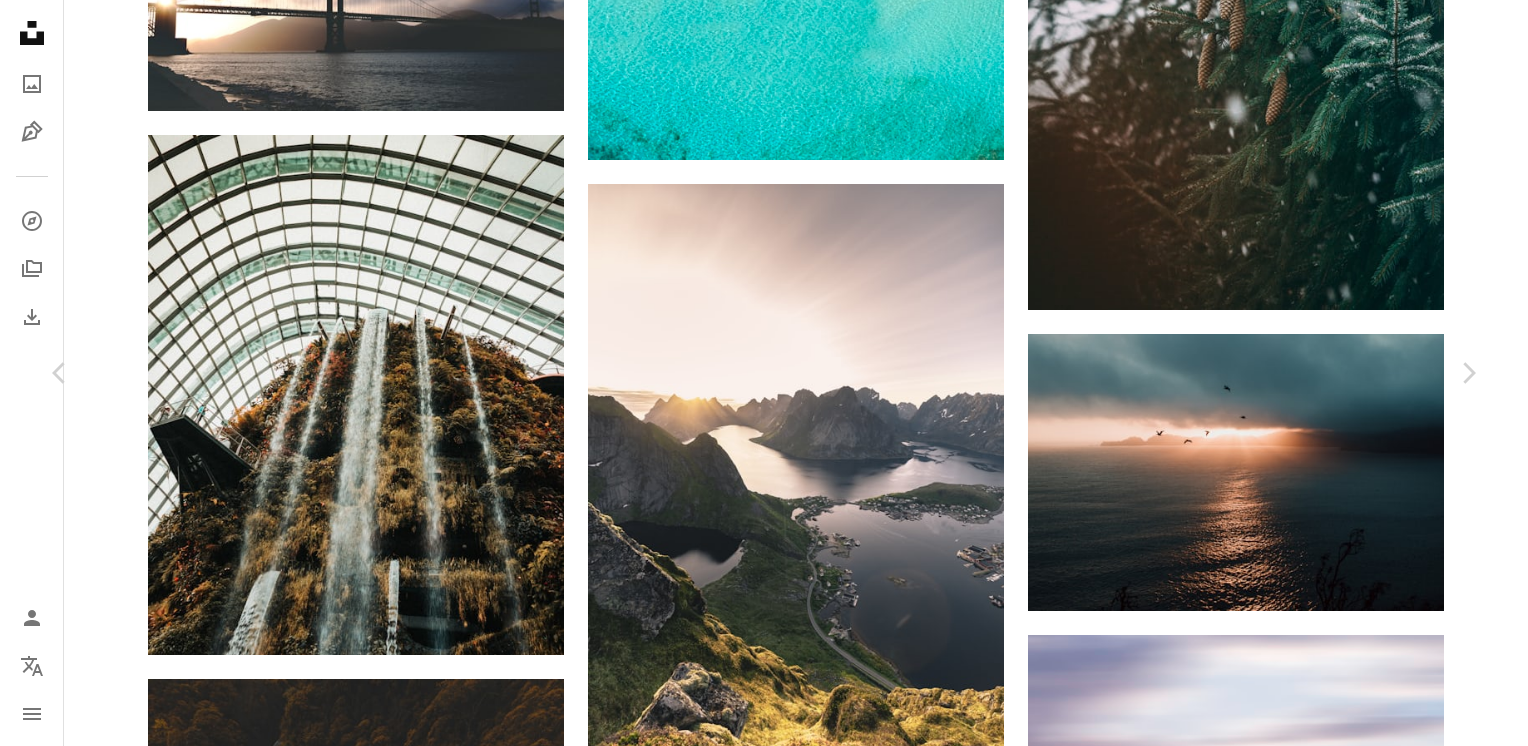 scroll, scrollTop: 10000, scrollLeft: 0, axis: vertical 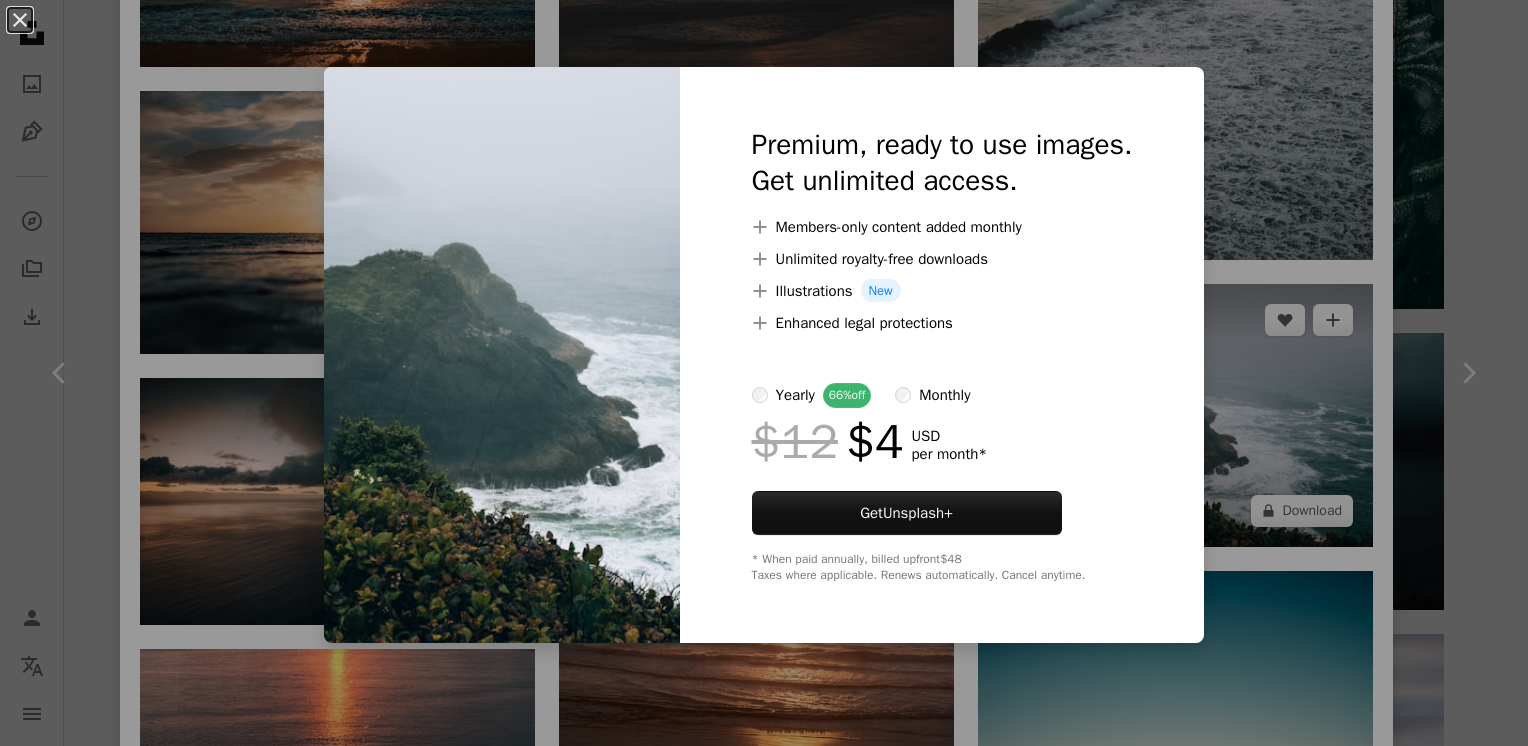 click on "An X shape Premium, ready to use images. Get unlimited access. A plus sign Members-only content added monthly A plus sign Unlimited royalty-free downloads A plus sign Illustrations  New A plus sign Enhanced legal protections yearly 66%  off monthly $12   $4 USD per month * Get  Unsplash+ * When paid annually, billed upfront  $48 Taxes where applicable. Renews automatically. Cancel anytime." at bounding box center [764, 373] 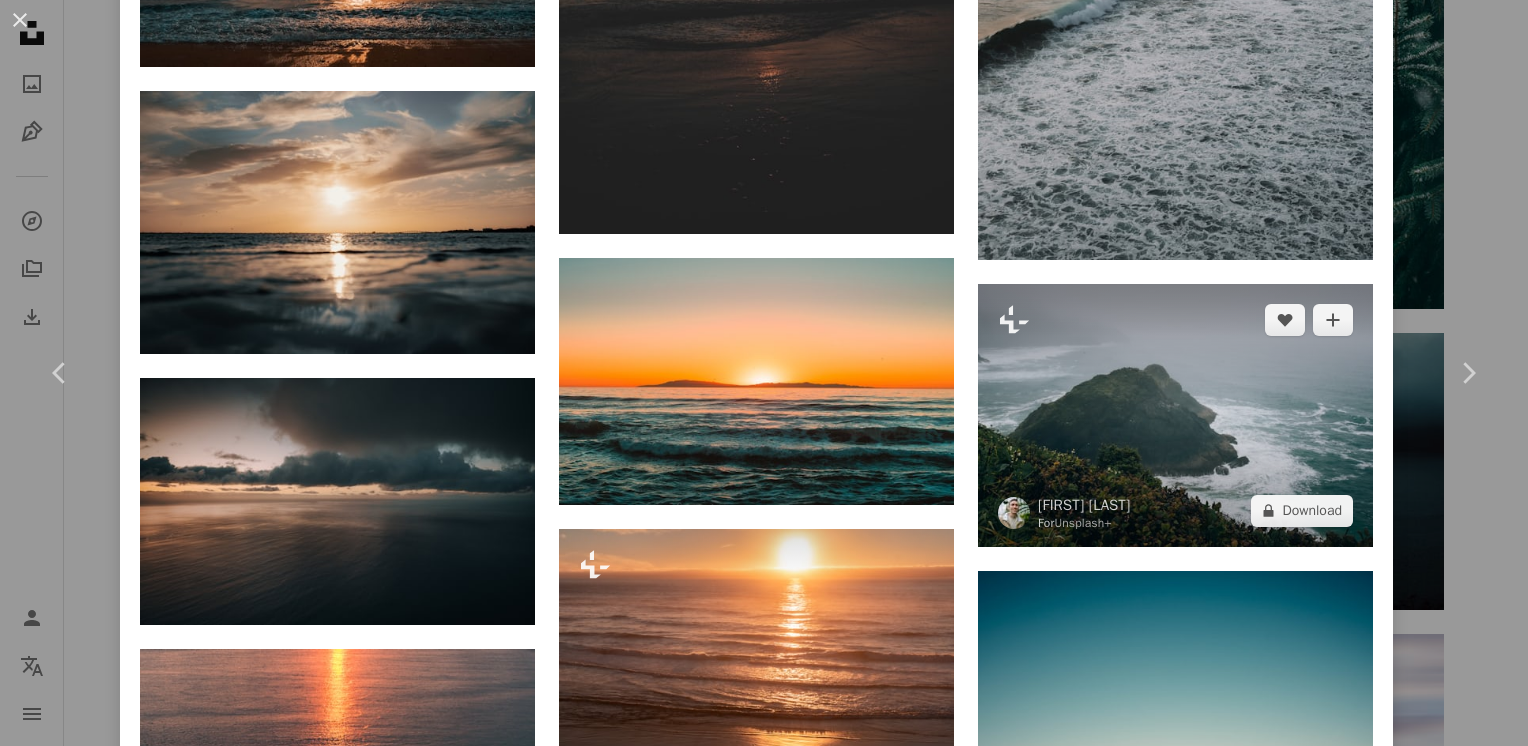 click at bounding box center (1175, 415) 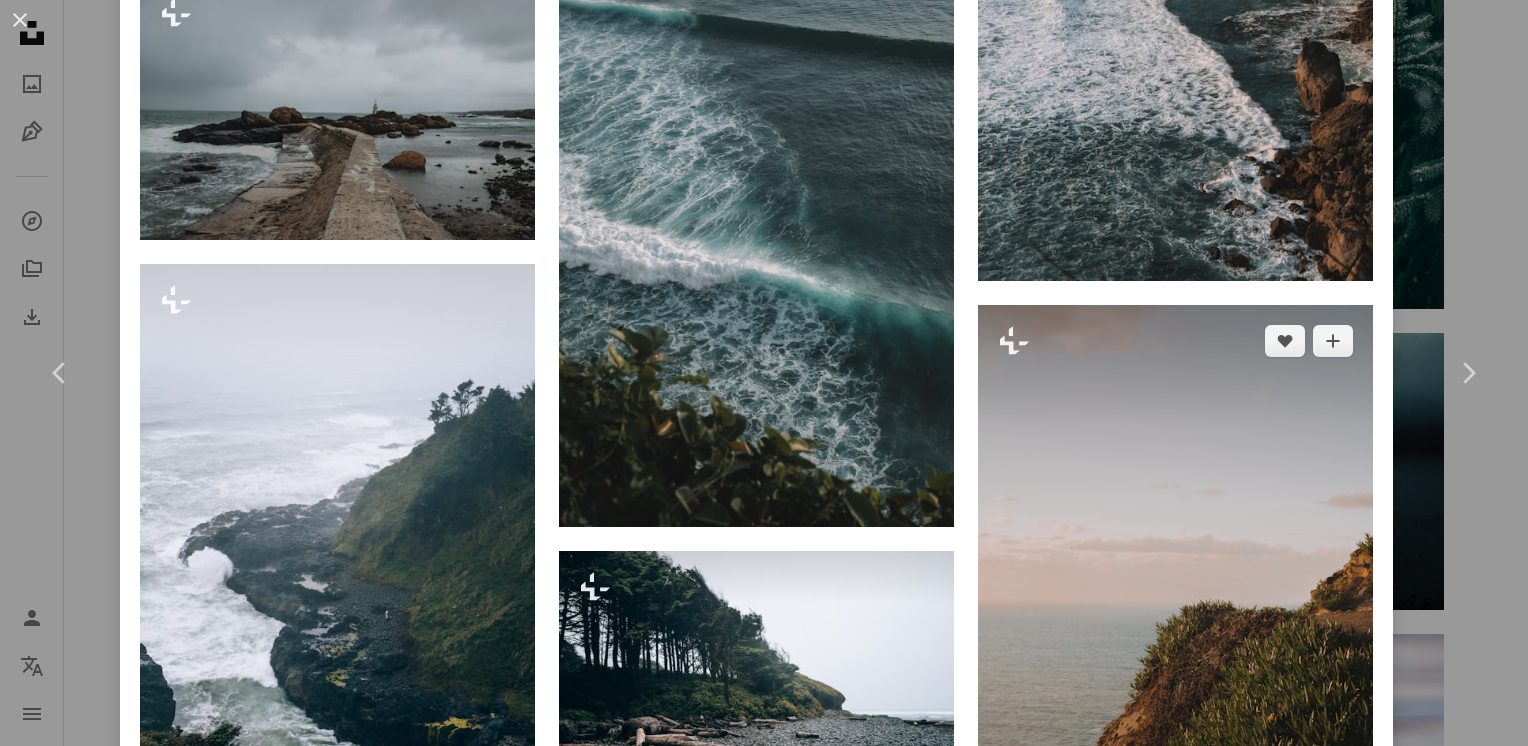 scroll, scrollTop: 3000, scrollLeft: 0, axis: vertical 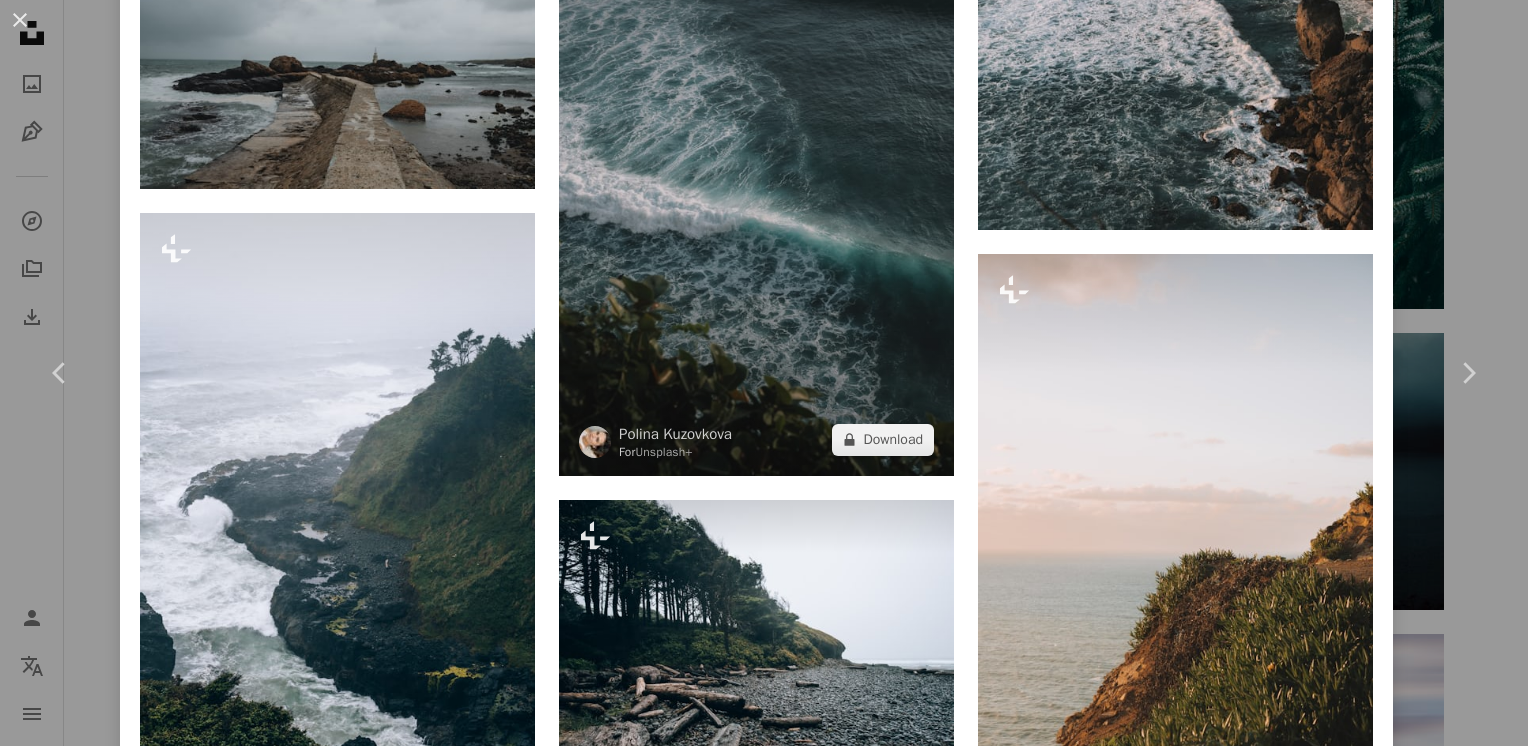 click at bounding box center [756, 179] 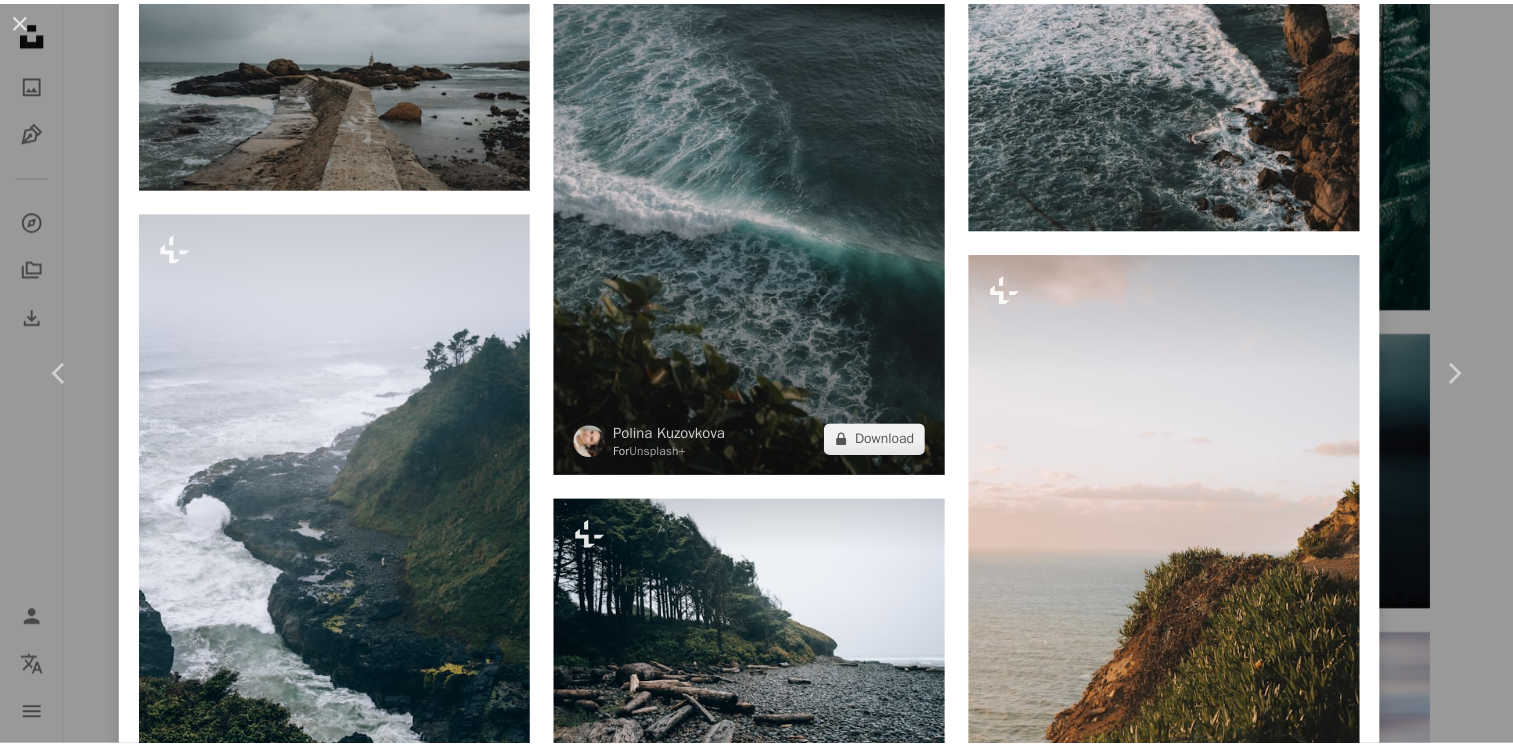 scroll, scrollTop: 0, scrollLeft: 0, axis: both 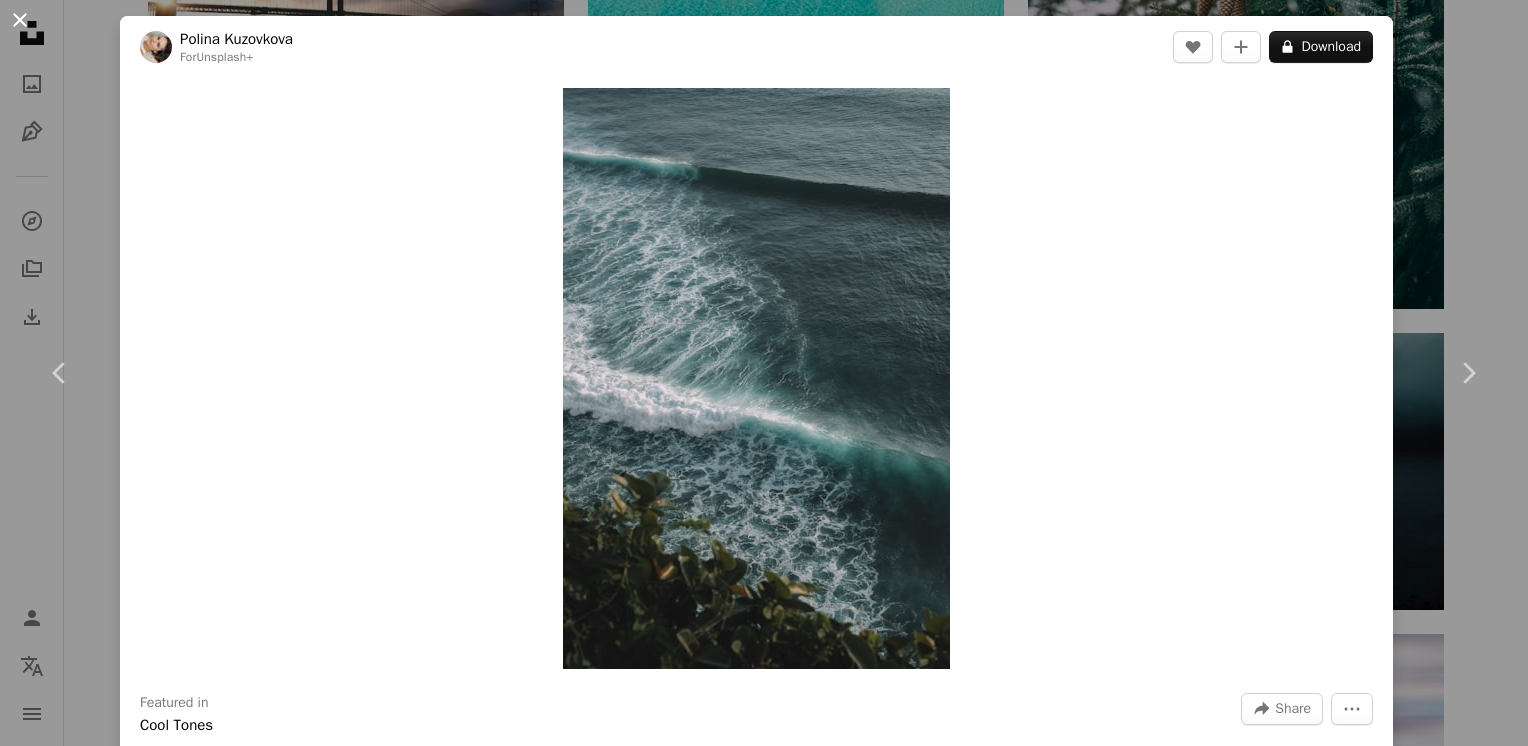 click on "An X shape" at bounding box center [20, 20] 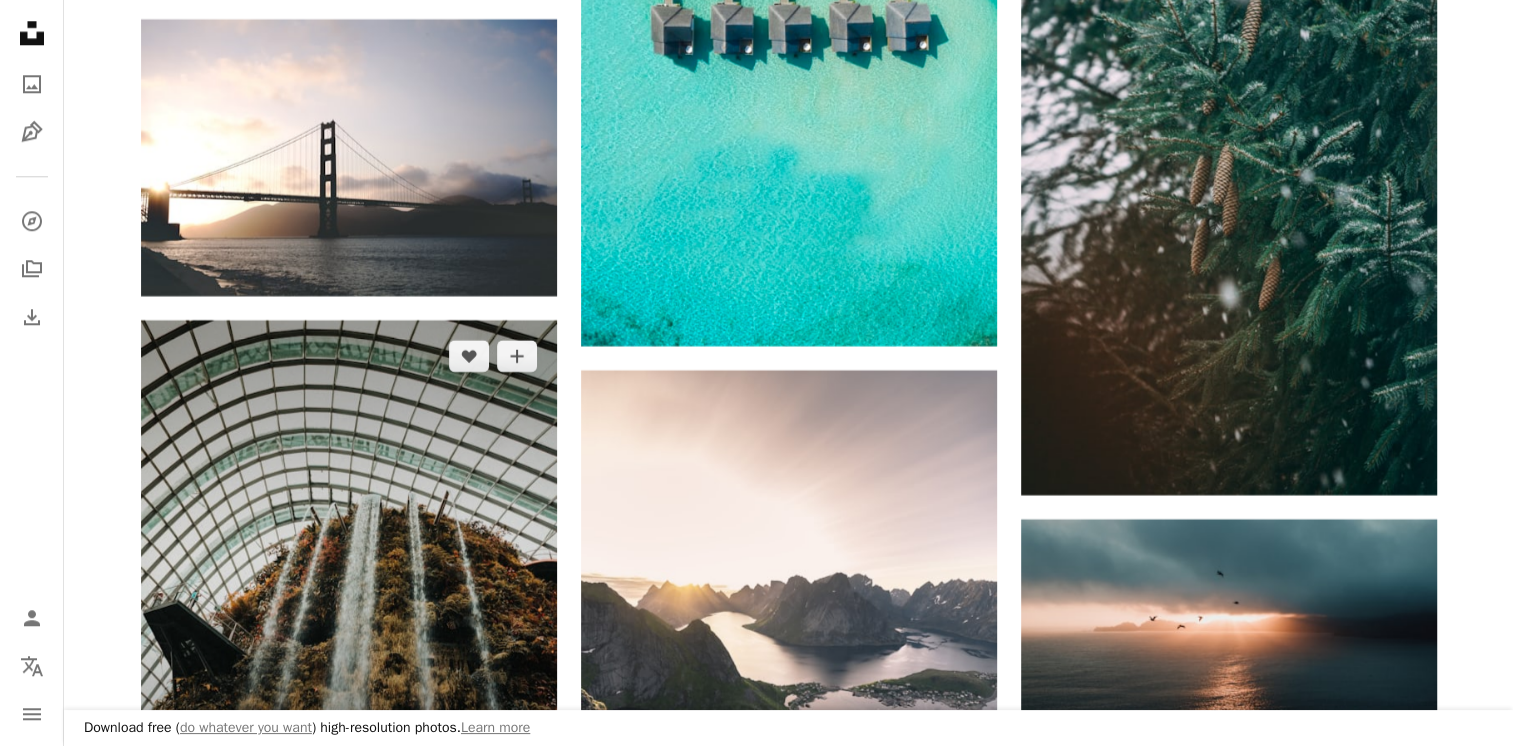 scroll, scrollTop: 17561, scrollLeft: 0, axis: vertical 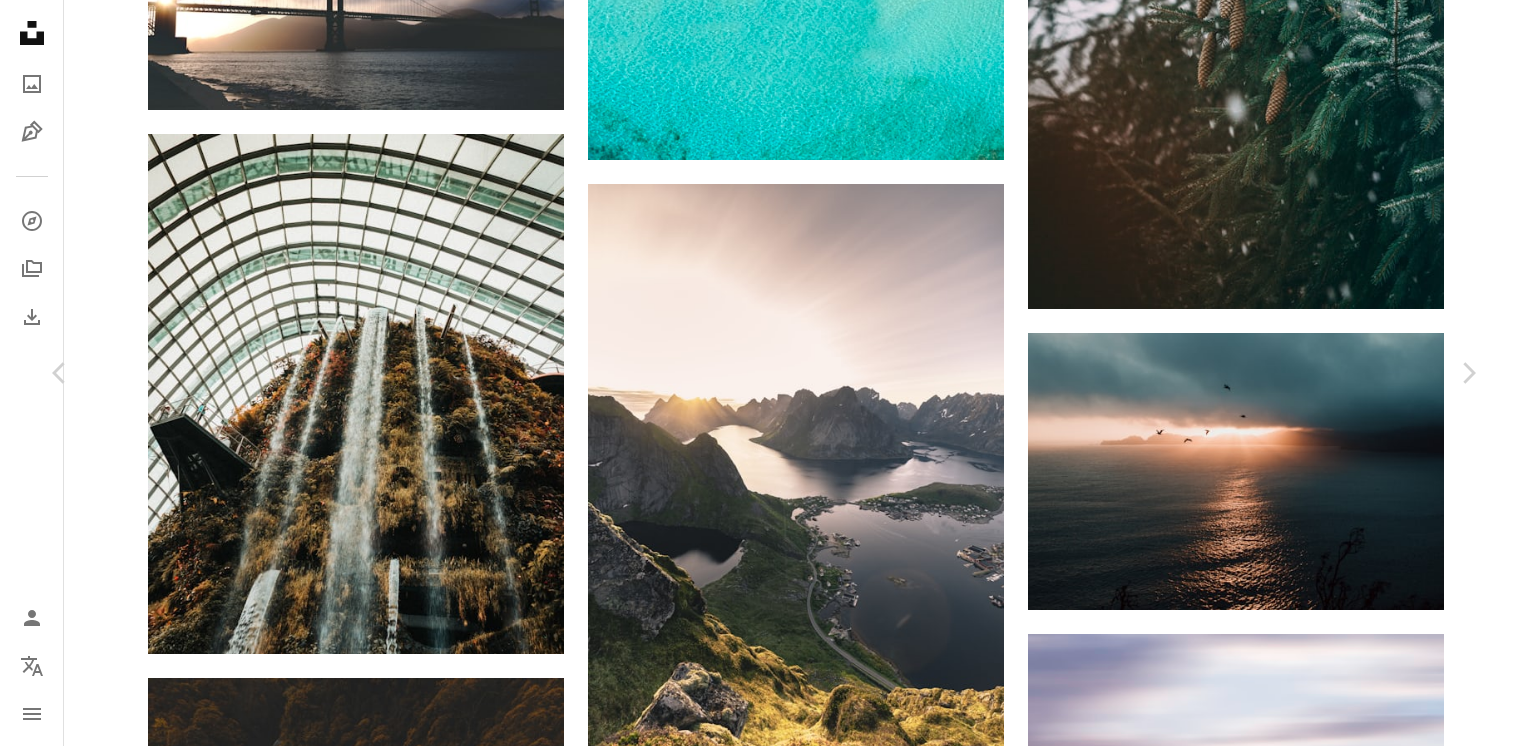 click on "A lock Download" at bounding box center [883, 8175] 